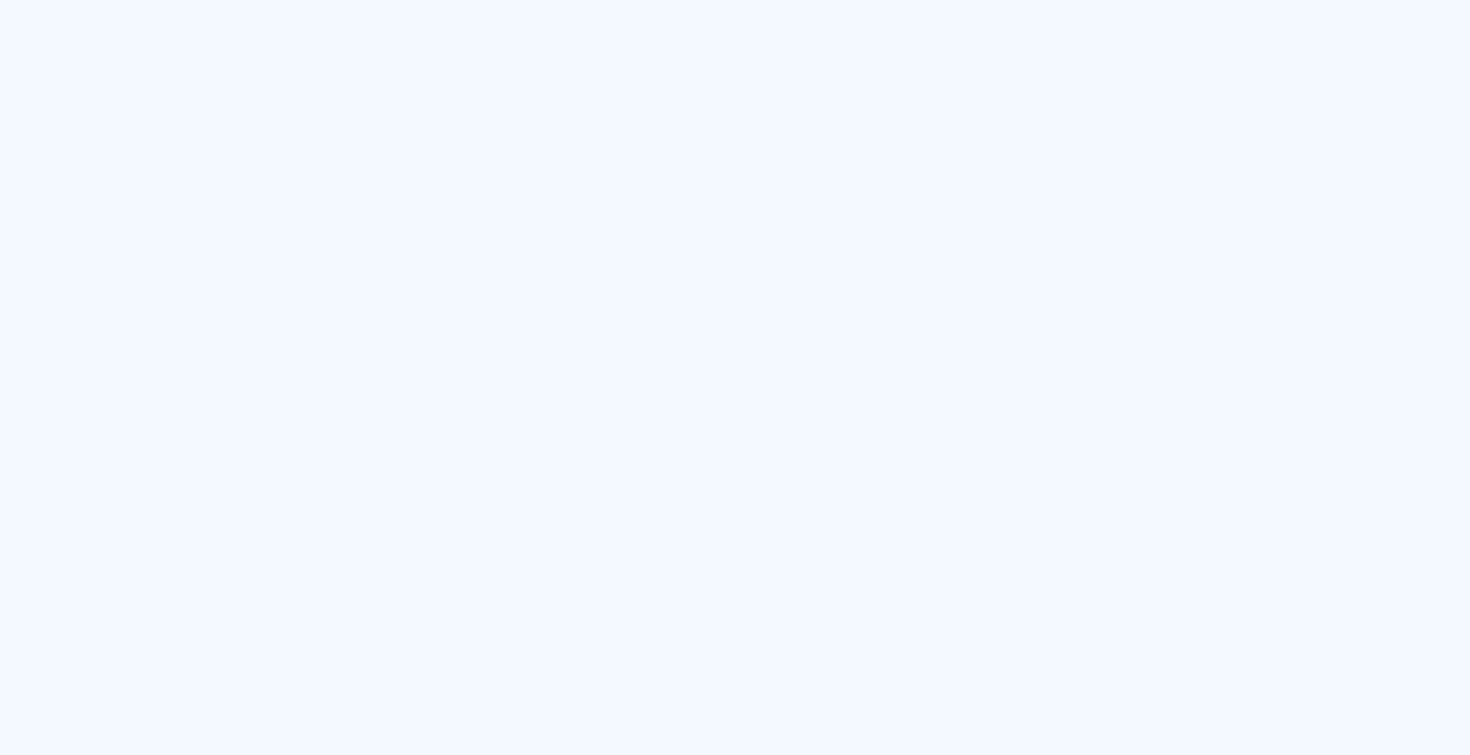 scroll, scrollTop: 0, scrollLeft: 0, axis: both 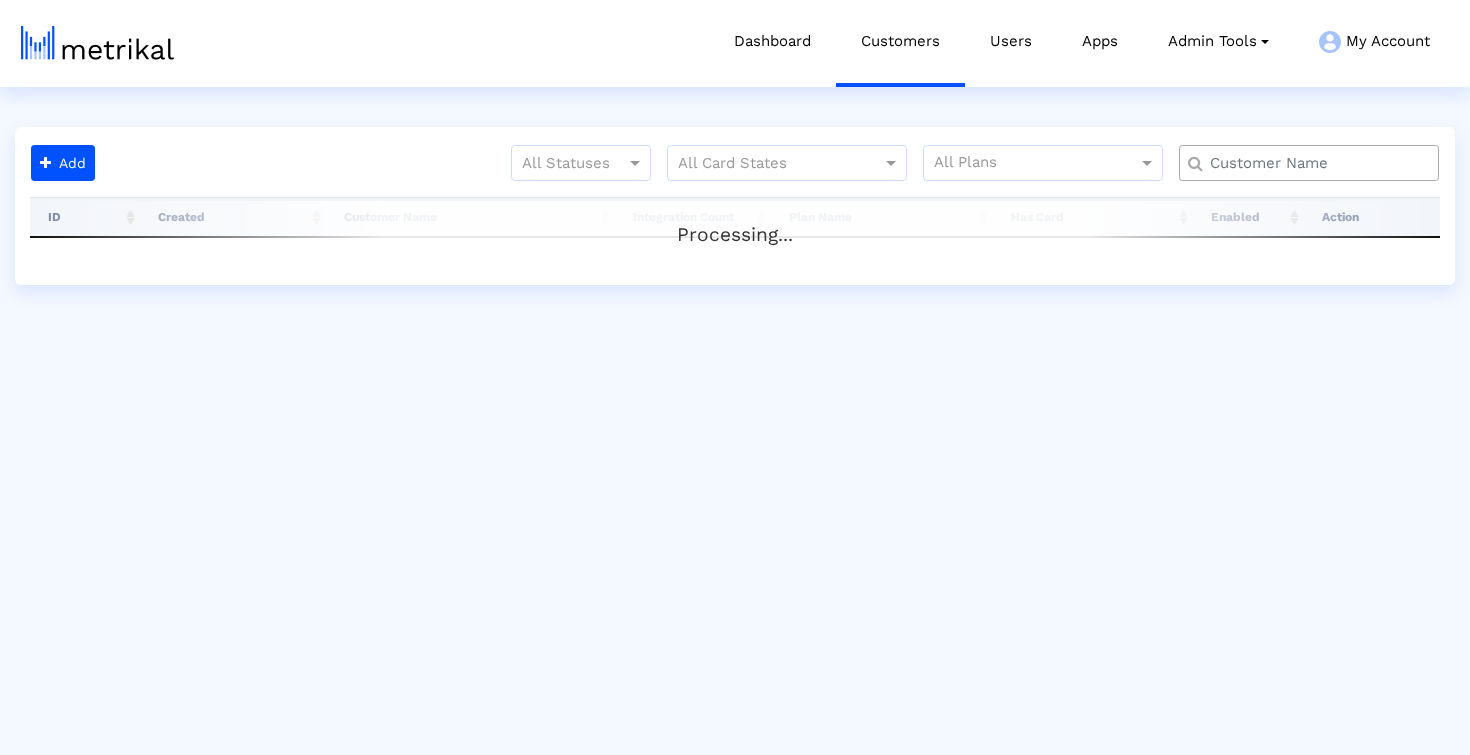click 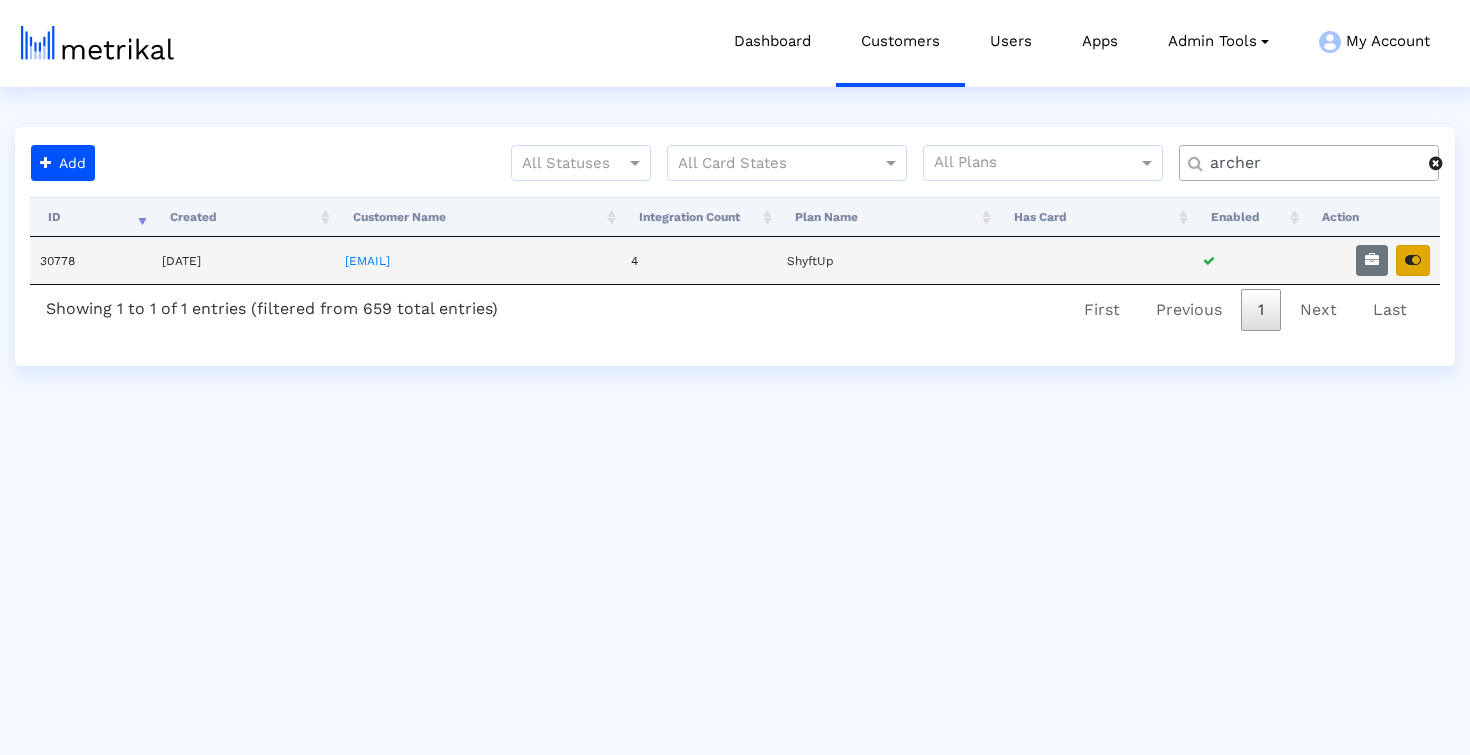 type on "archer" 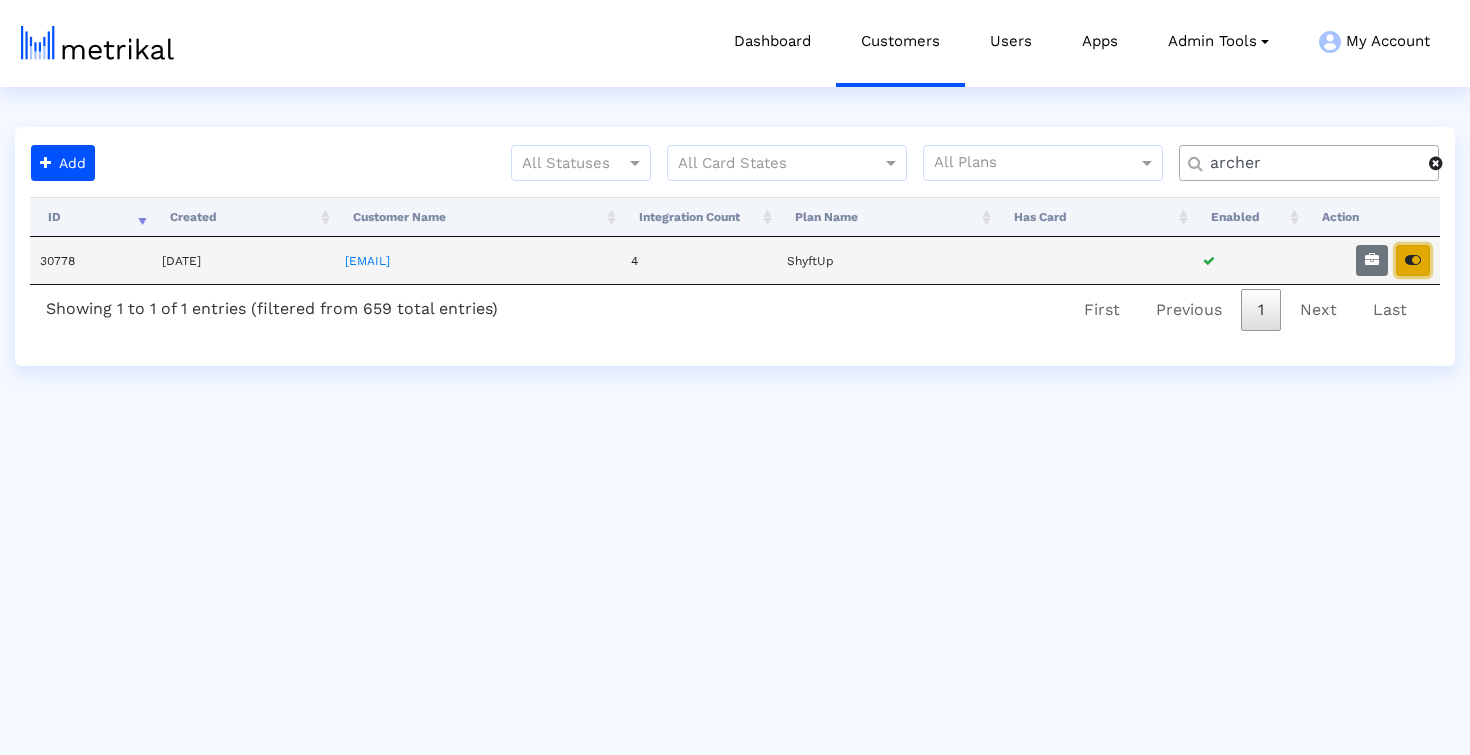 click at bounding box center (1413, 260) 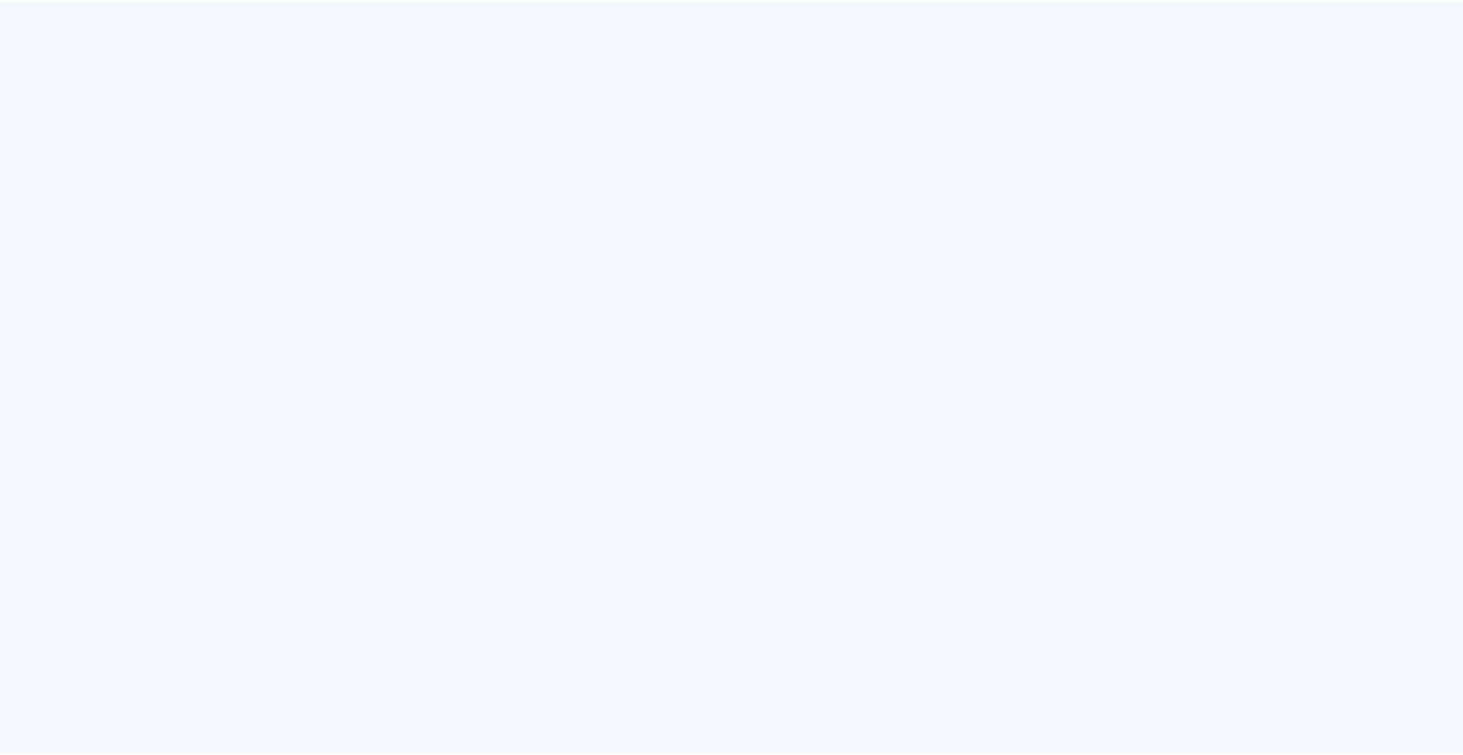 scroll, scrollTop: 0, scrollLeft: 0, axis: both 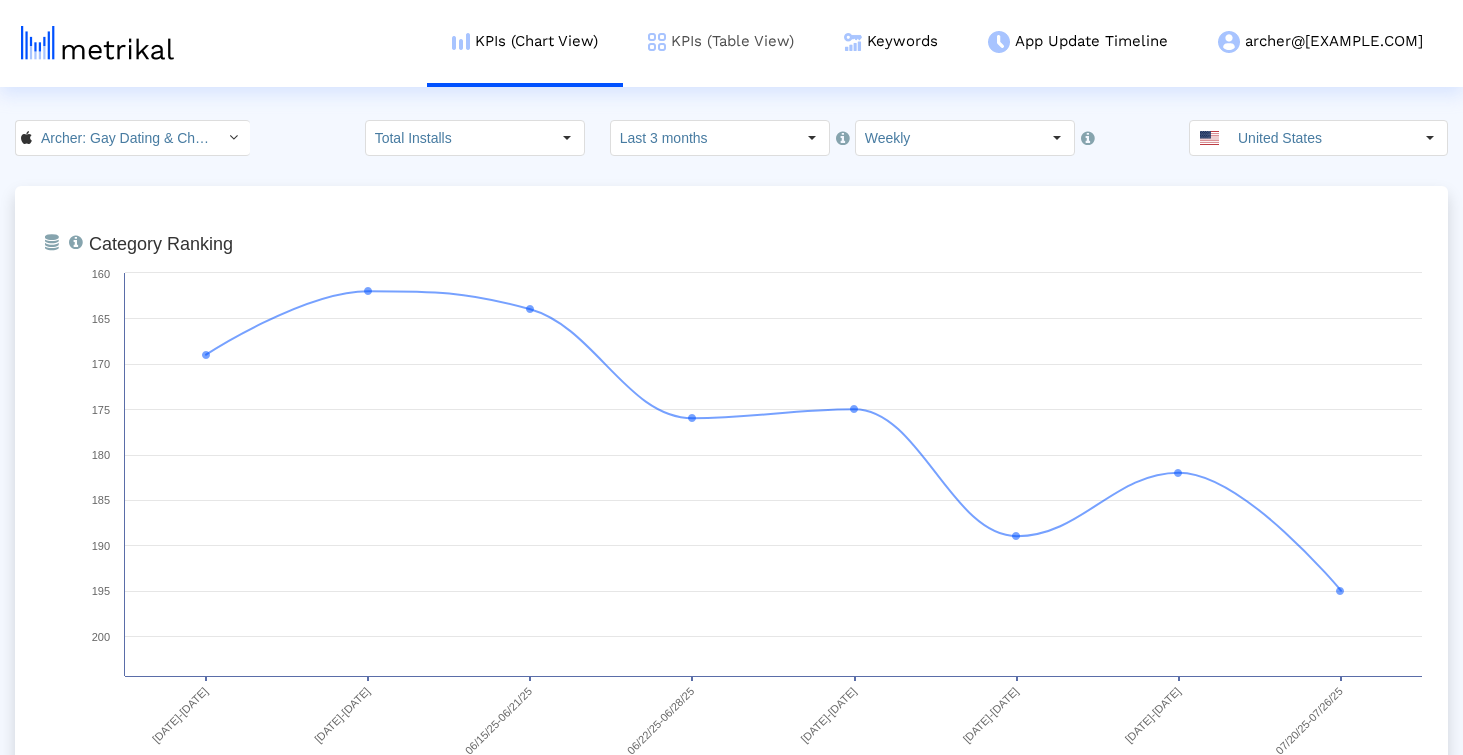 click on "KPIs (Table View)" at bounding box center (721, 41) 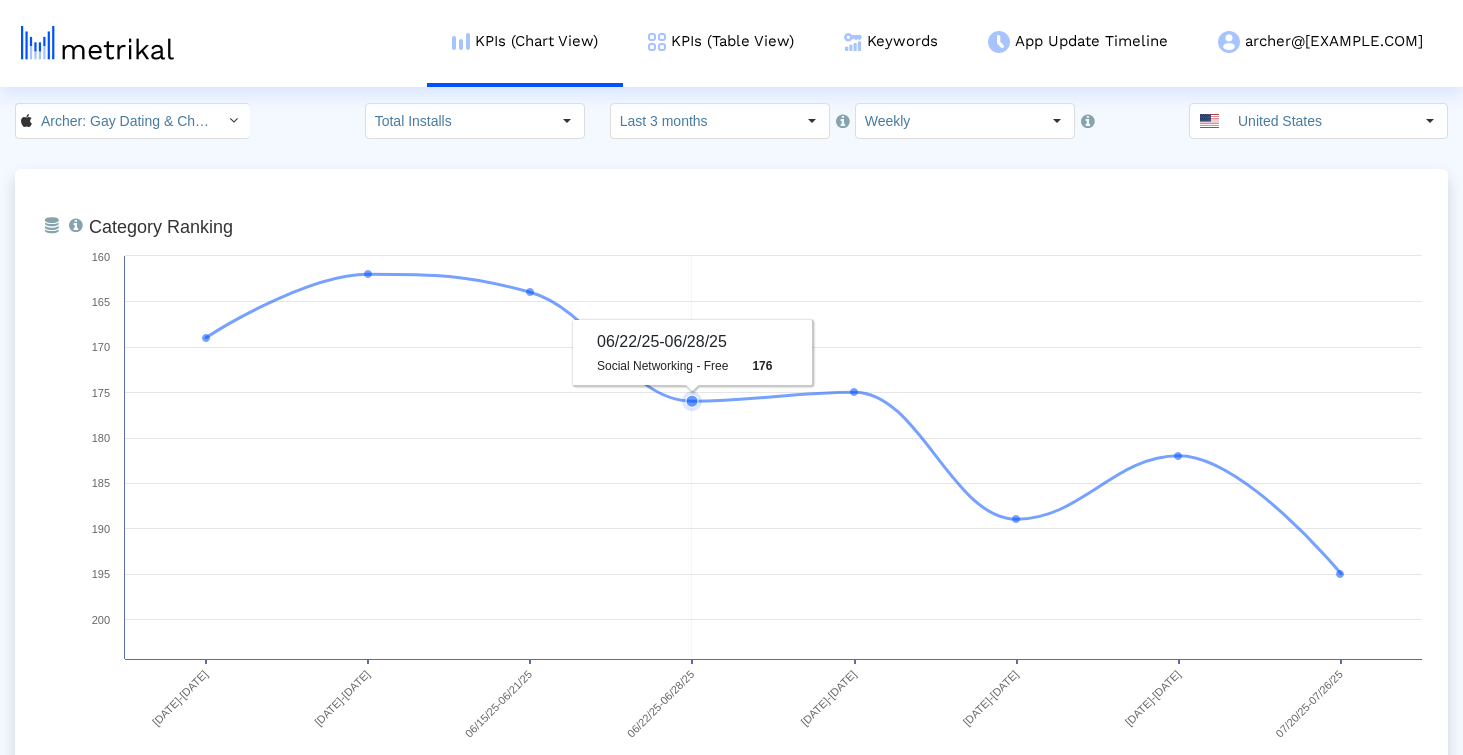 scroll, scrollTop: 26, scrollLeft: 0, axis: vertical 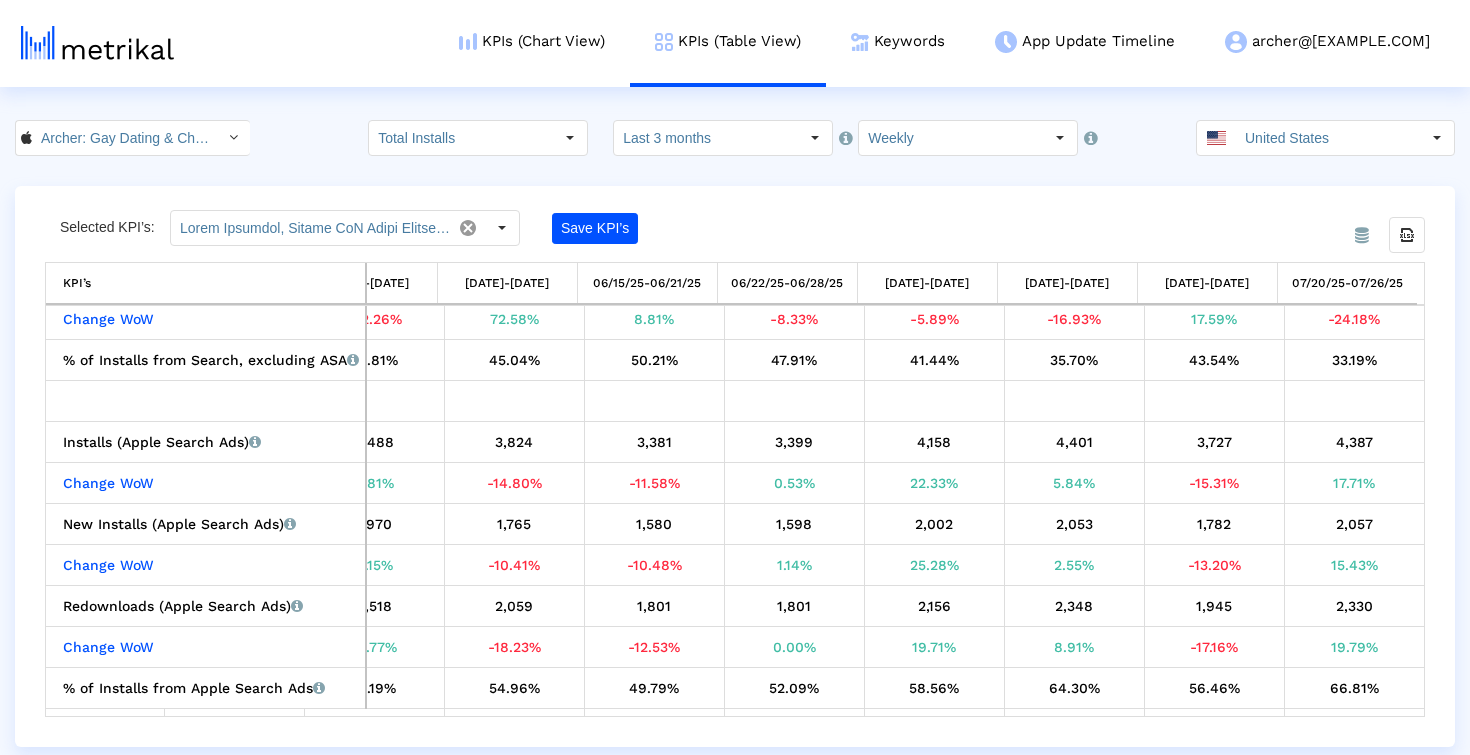 click on "Selected KPI’s: Save KPI’s" 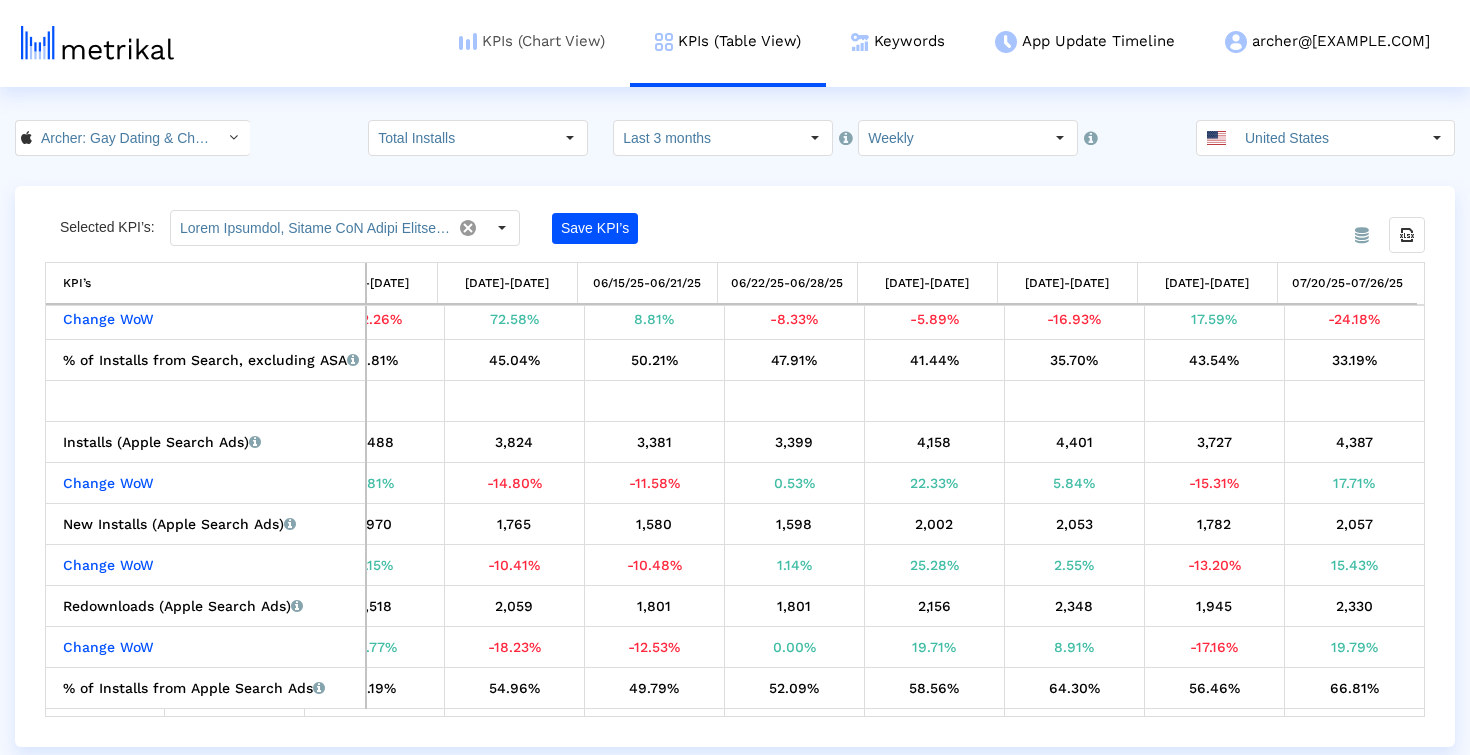 click on "KPIs (Chart View)" at bounding box center (532, 41) 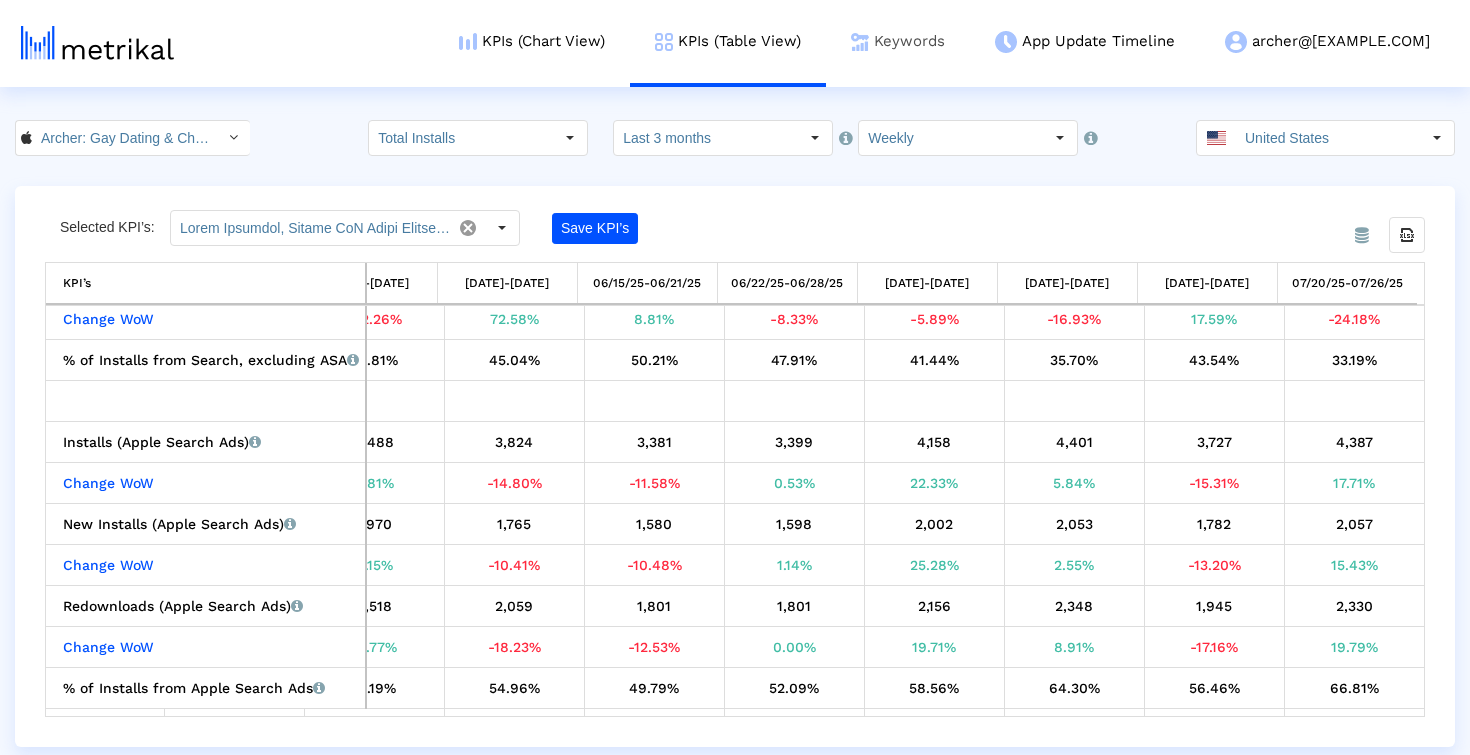 click on "Keywords" at bounding box center [898, 41] 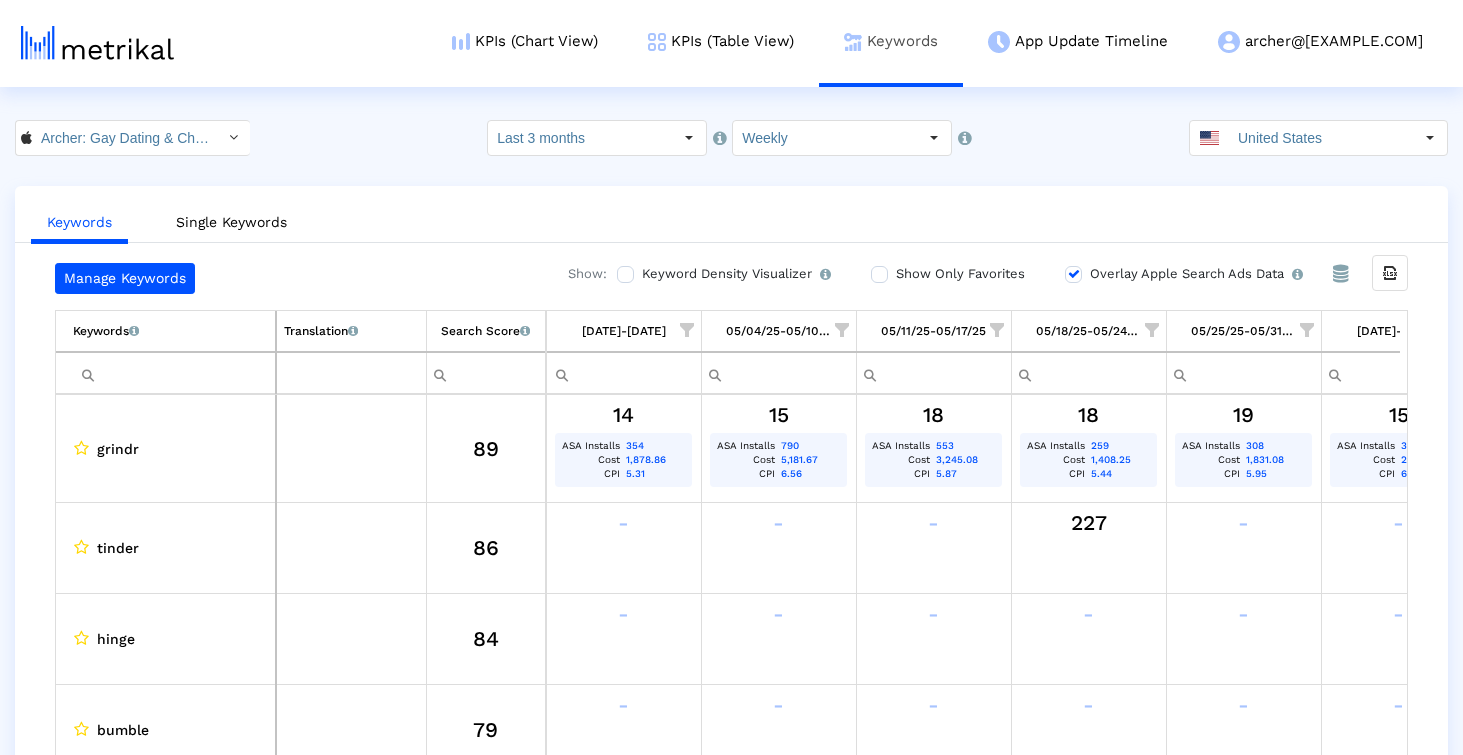 scroll, scrollTop: 0, scrollLeft: 1161, axis: horizontal 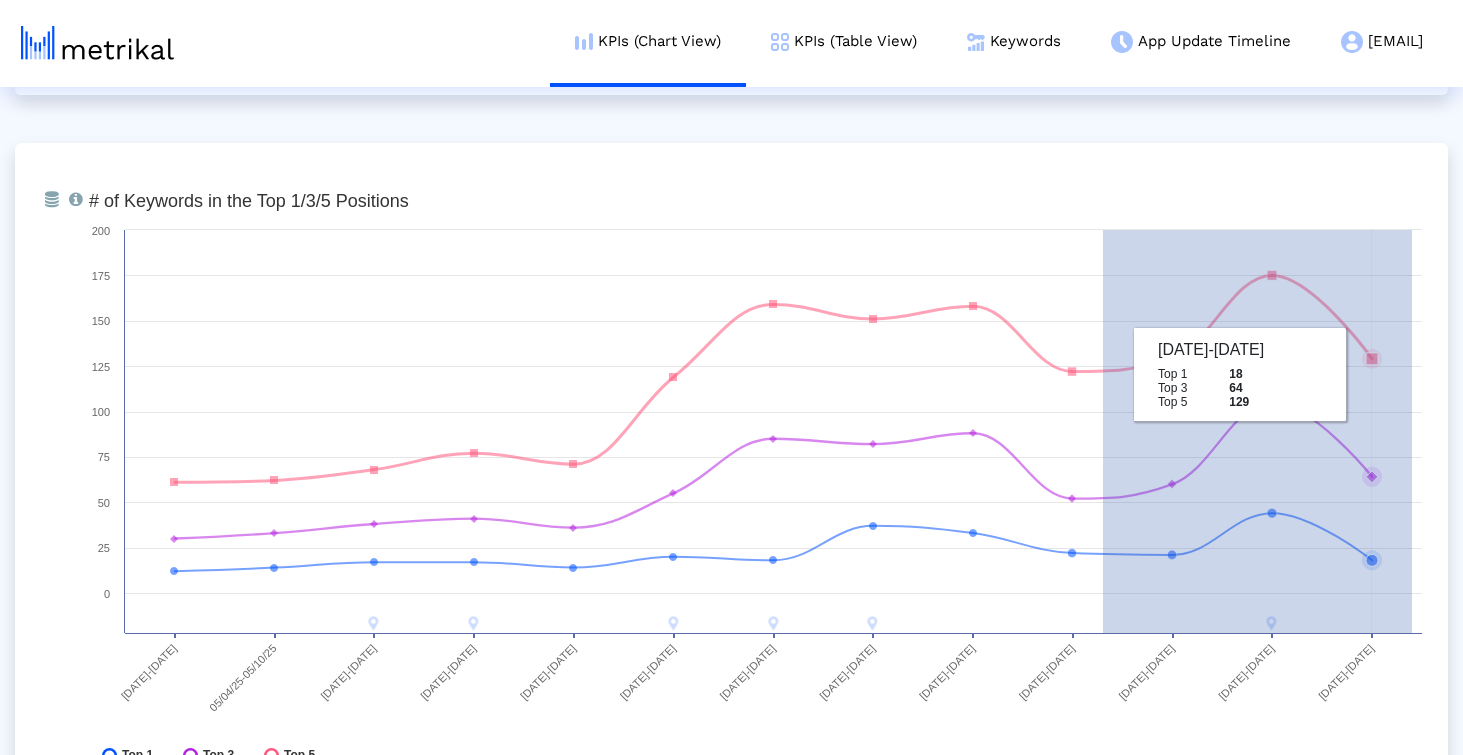 drag, startPoint x: 1103, startPoint y: 374, endPoint x: 1416, endPoint y: 381, distance: 313.07828 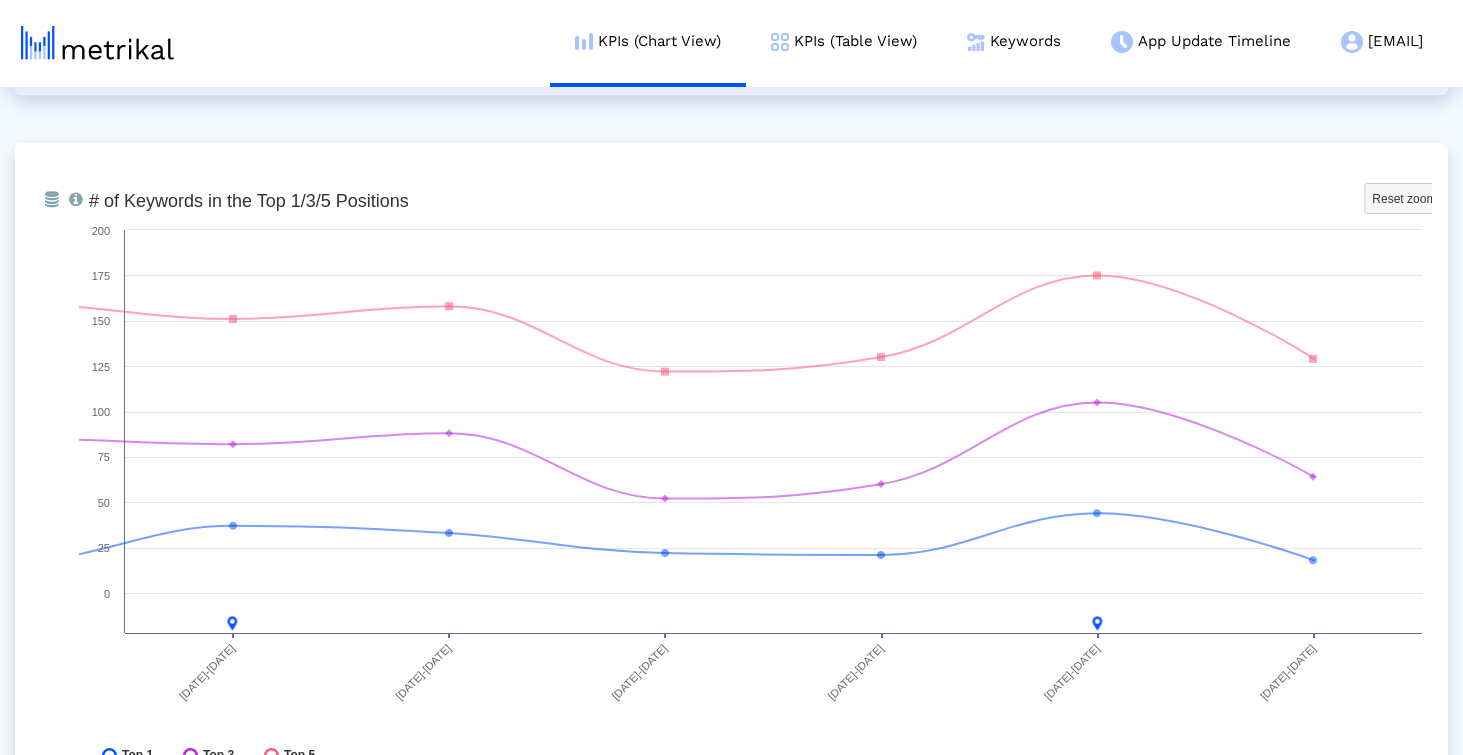 click on "From Database   Ranking of the app in the Overall and Category Charts.  Created with Highcharts 8.1.2 Category Ranking [DATE]-[DATE] [DATE]-[DATE] [DATE]-[DATE] [DATE]-[DATE] [DATE]-[DATE] [DATE]-[DATE] [DATE]-[DATE] [DATE]-[DATE] 160 165 170 175 180 185 190 195 200
Social Networking - Free
[DATE]
Social Networking - Free
189
From Database   Total installs that the app received from all sources, reported by App Store Connect.  Created with Highcharts 8.1.2 Total Installs [DATE]-[DATE] [DATE]-[DATE] [DATE]-[DATE] [DATE]-[DATE] [DATE]-[DATE] [DATE]-[DATE] [DATE]-[DATE] [DATE]-[DATE] [DATE]-[DATE] [DATE]-[DATE] [DATE]-[DATE] [DATE]-[DATE] [DATE]-[DATE] 0 2k 4k 6k 8k 10k 12k 0" 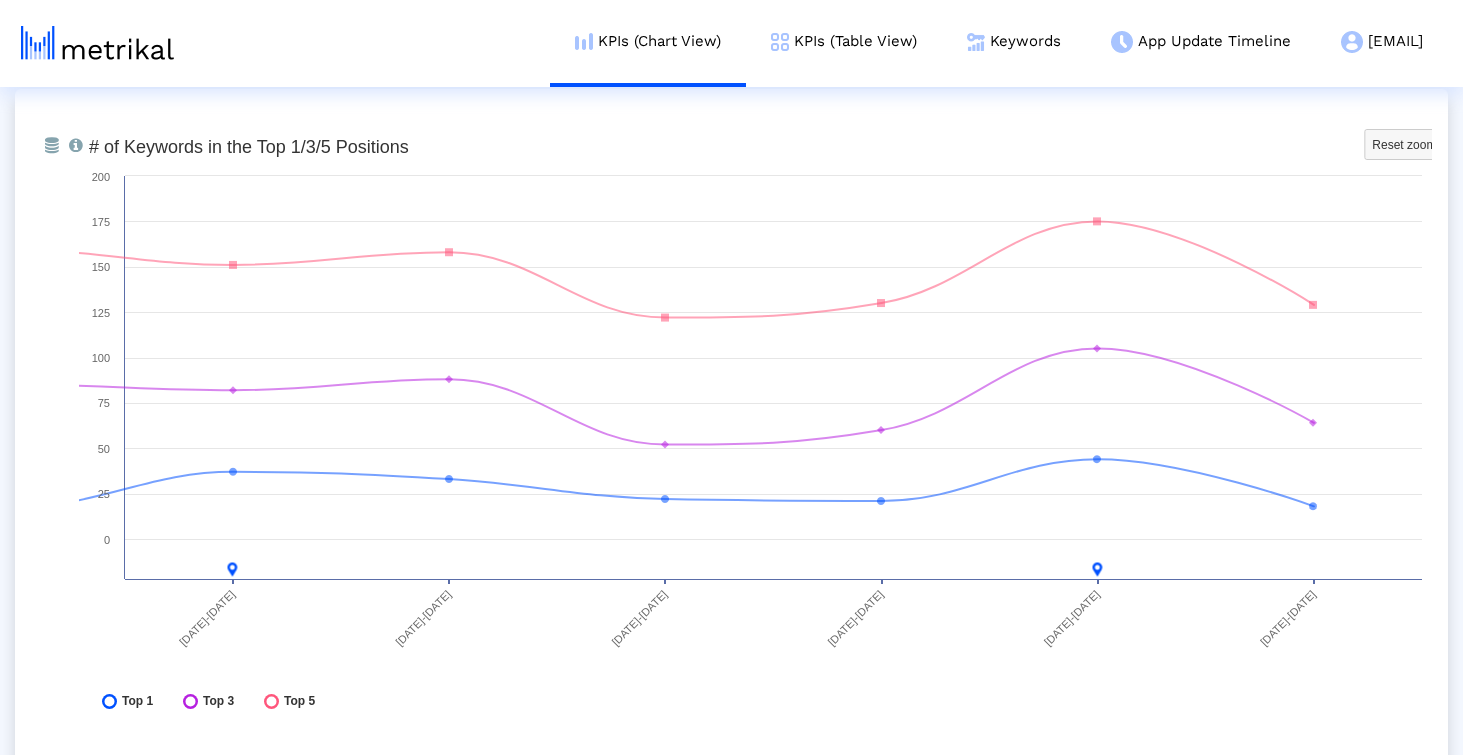 scroll, scrollTop: 7371, scrollLeft: 0, axis: vertical 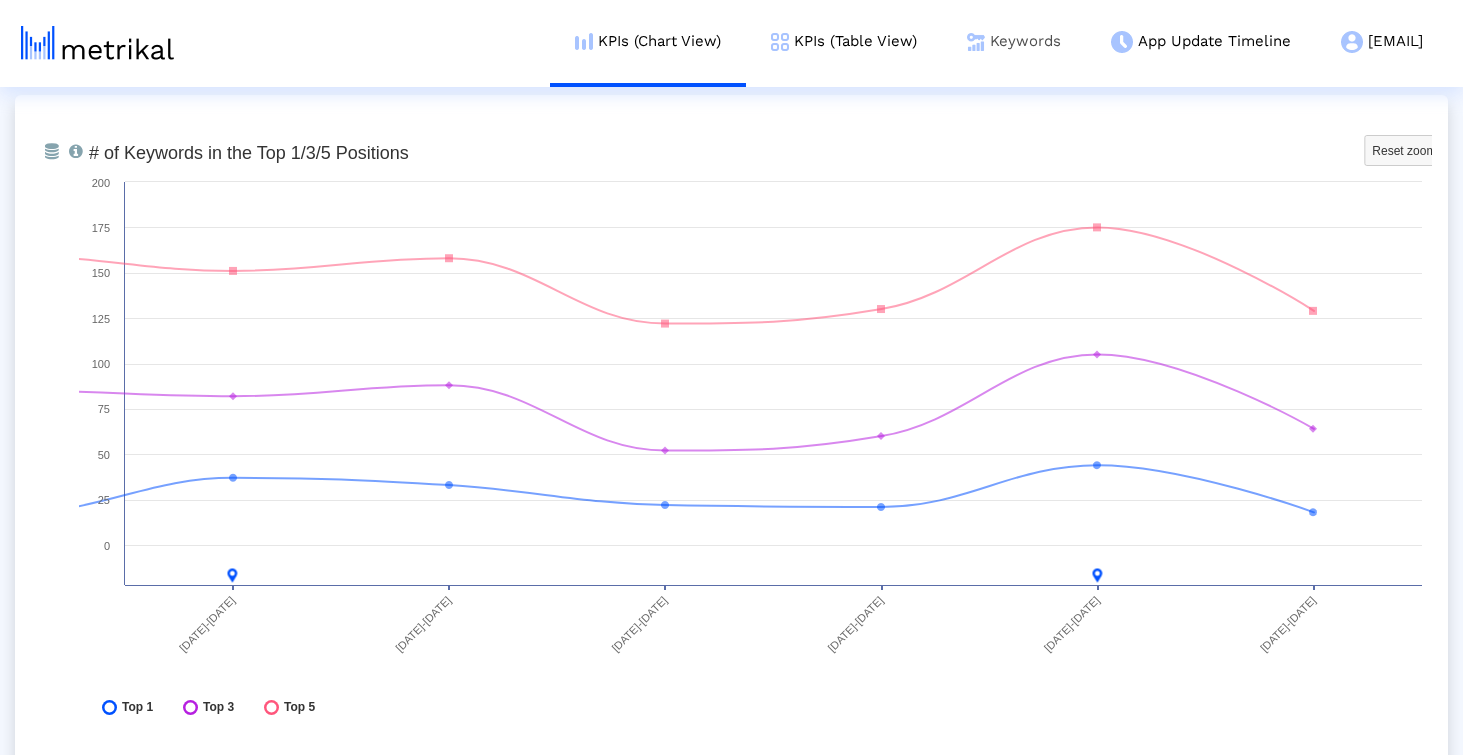 click on "Keywords" at bounding box center (1014, 41) 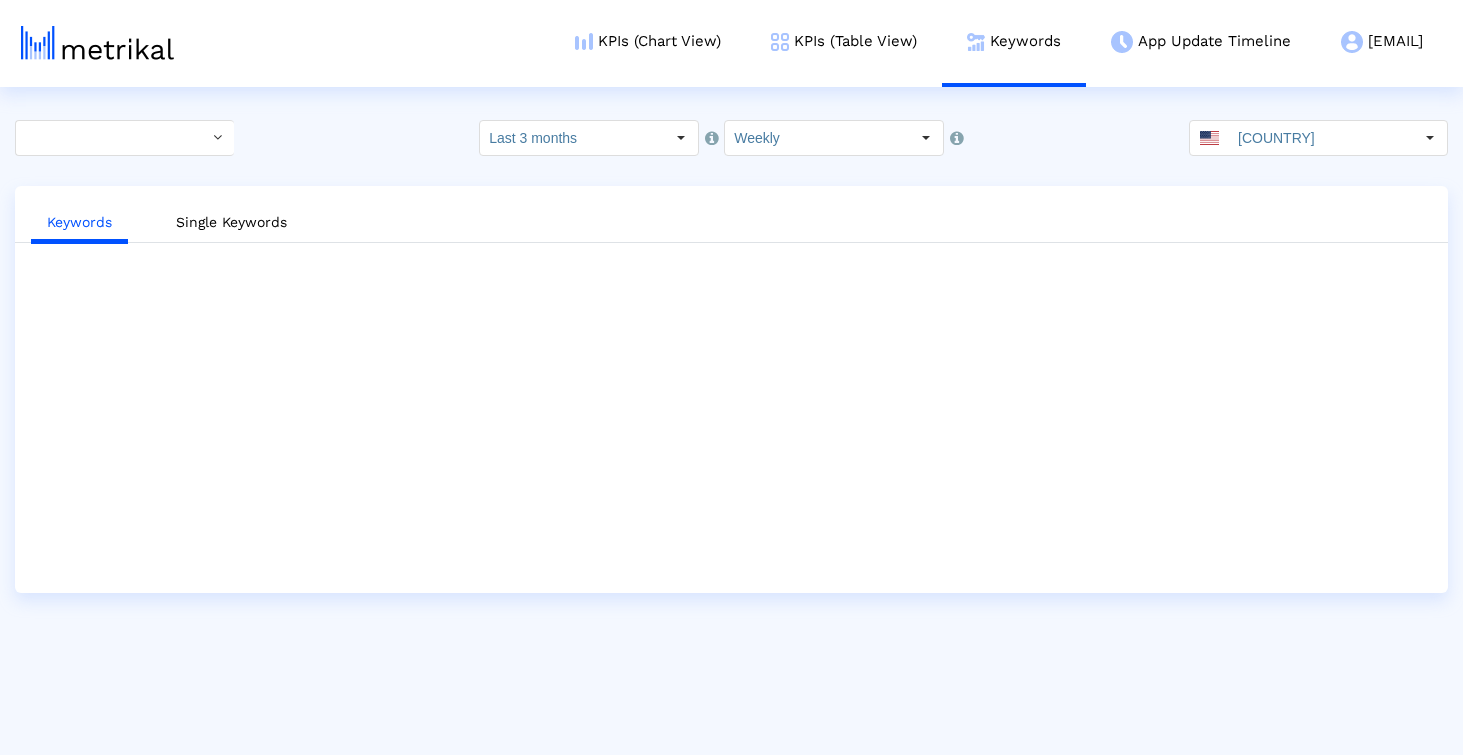 scroll, scrollTop: 0, scrollLeft: 0, axis: both 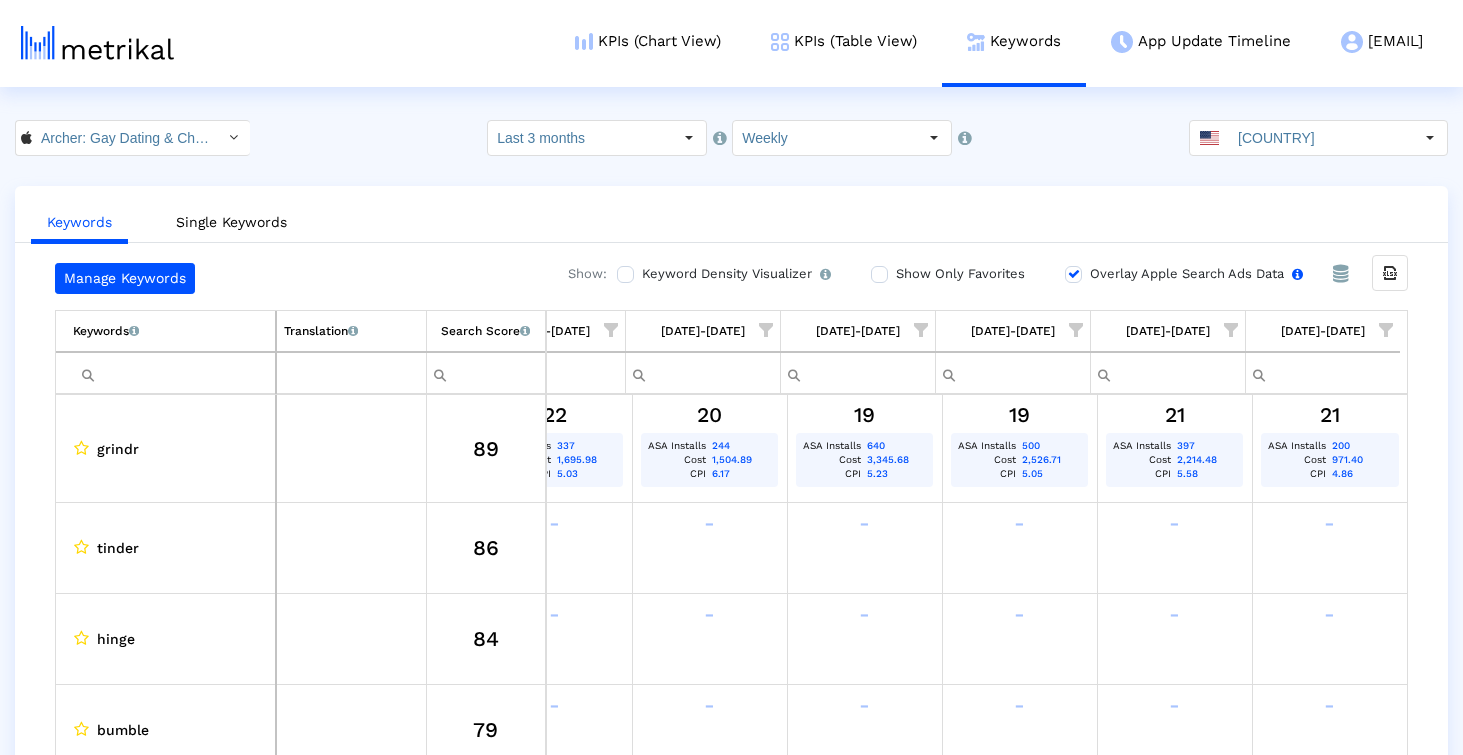 click on "Overlay Apple Search Ads Data Turn this on to view Apple Search Ads metrics (installs, cost, CPI) side by side with organic rankings." at bounding box center (1071, 274) 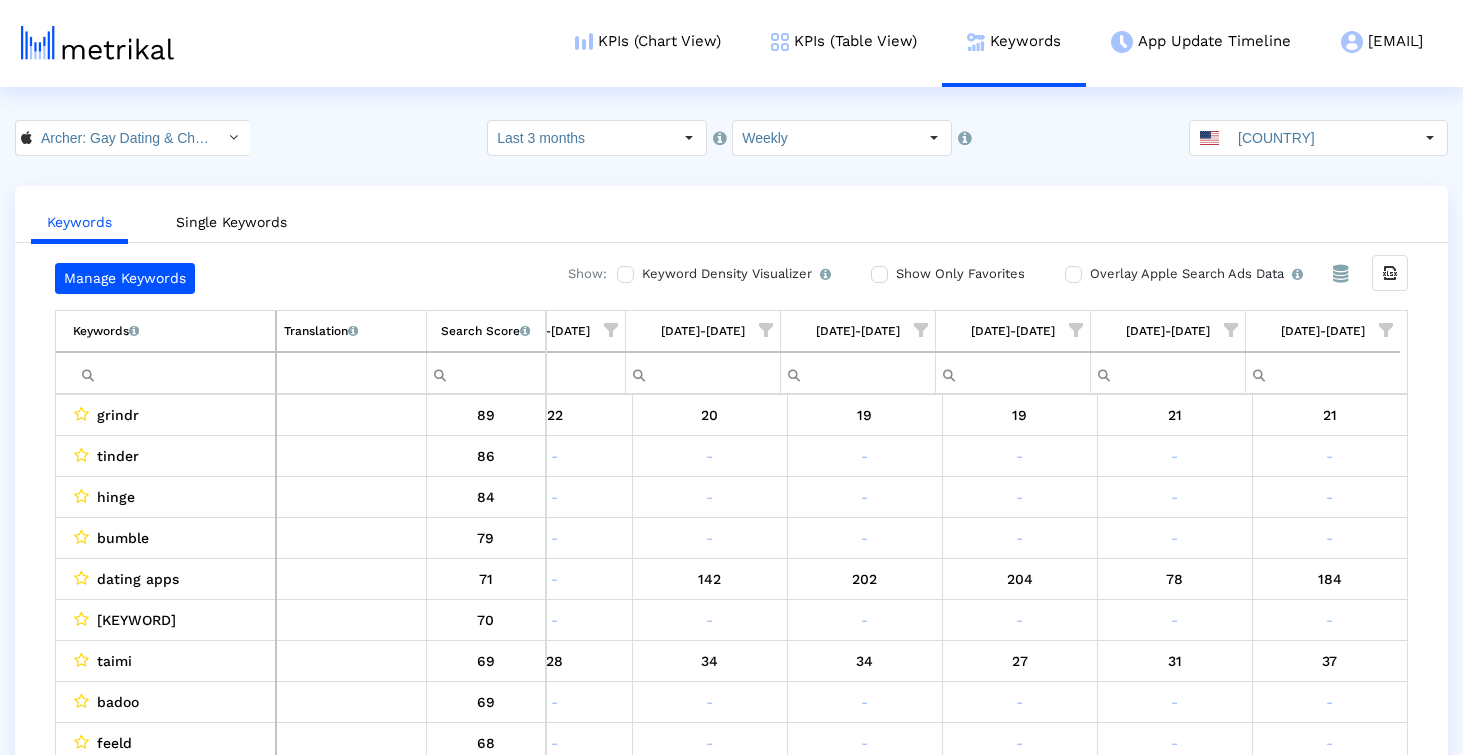 click at bounding box center (1231, 330) 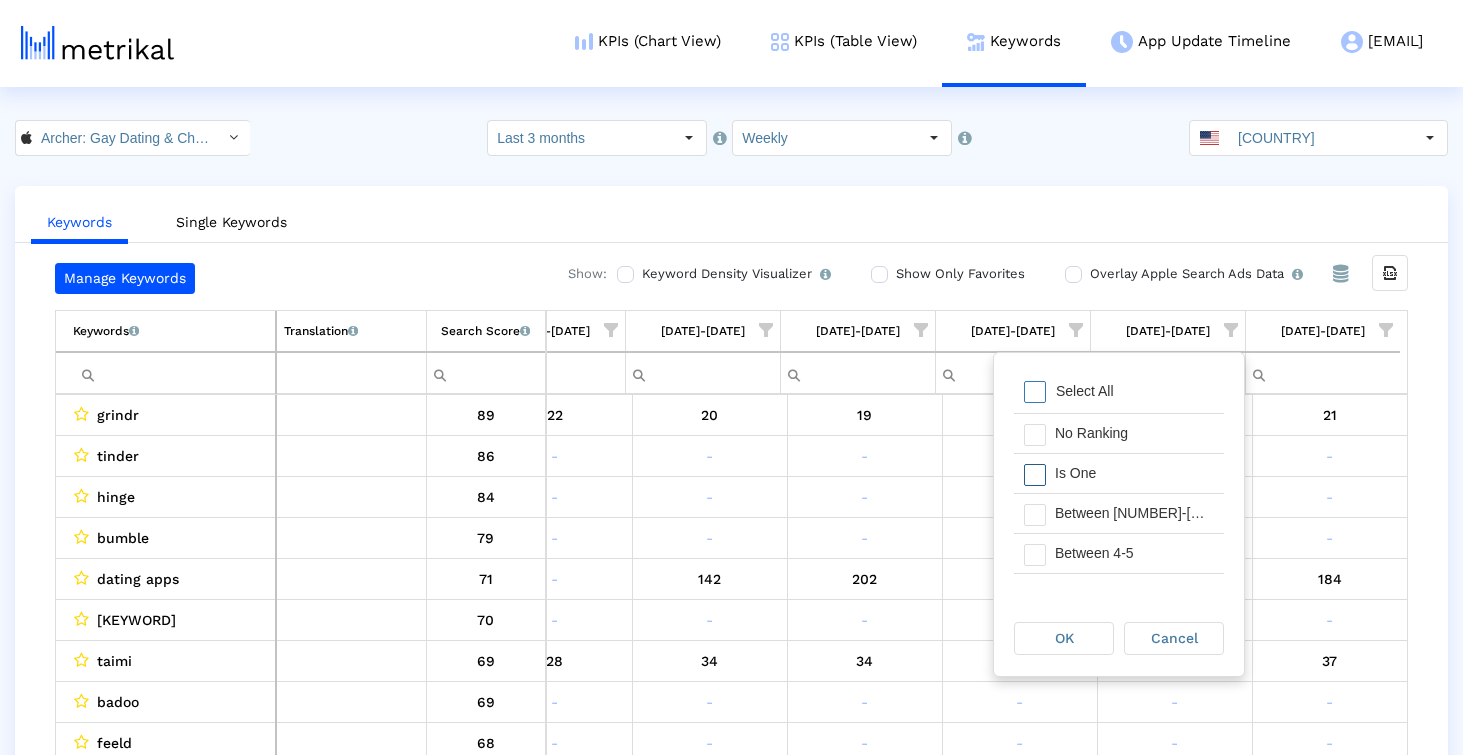 click on "Is One" at bounding box center (1134, 473) 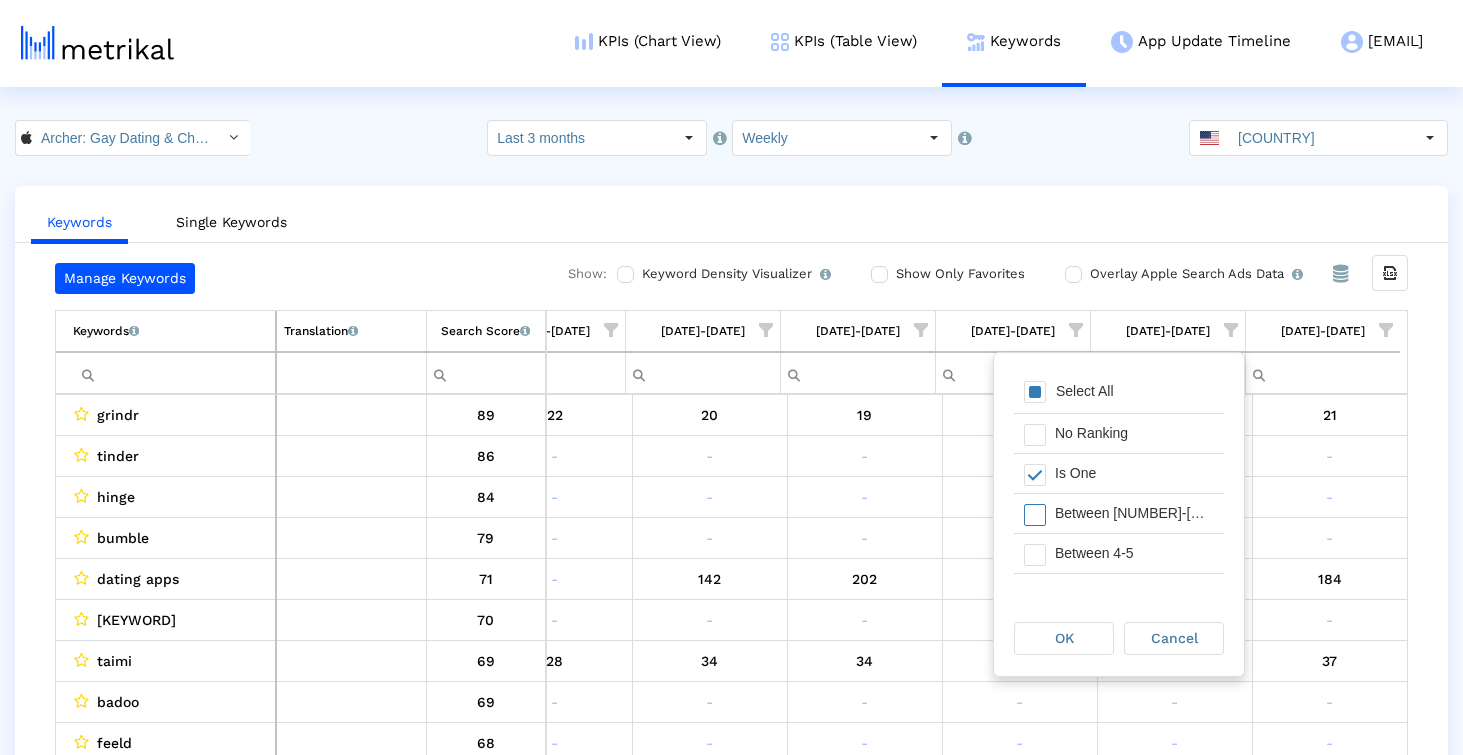 click on "Between [NUMBER]-[NUMBER]" at bounding box center [1134, 513] 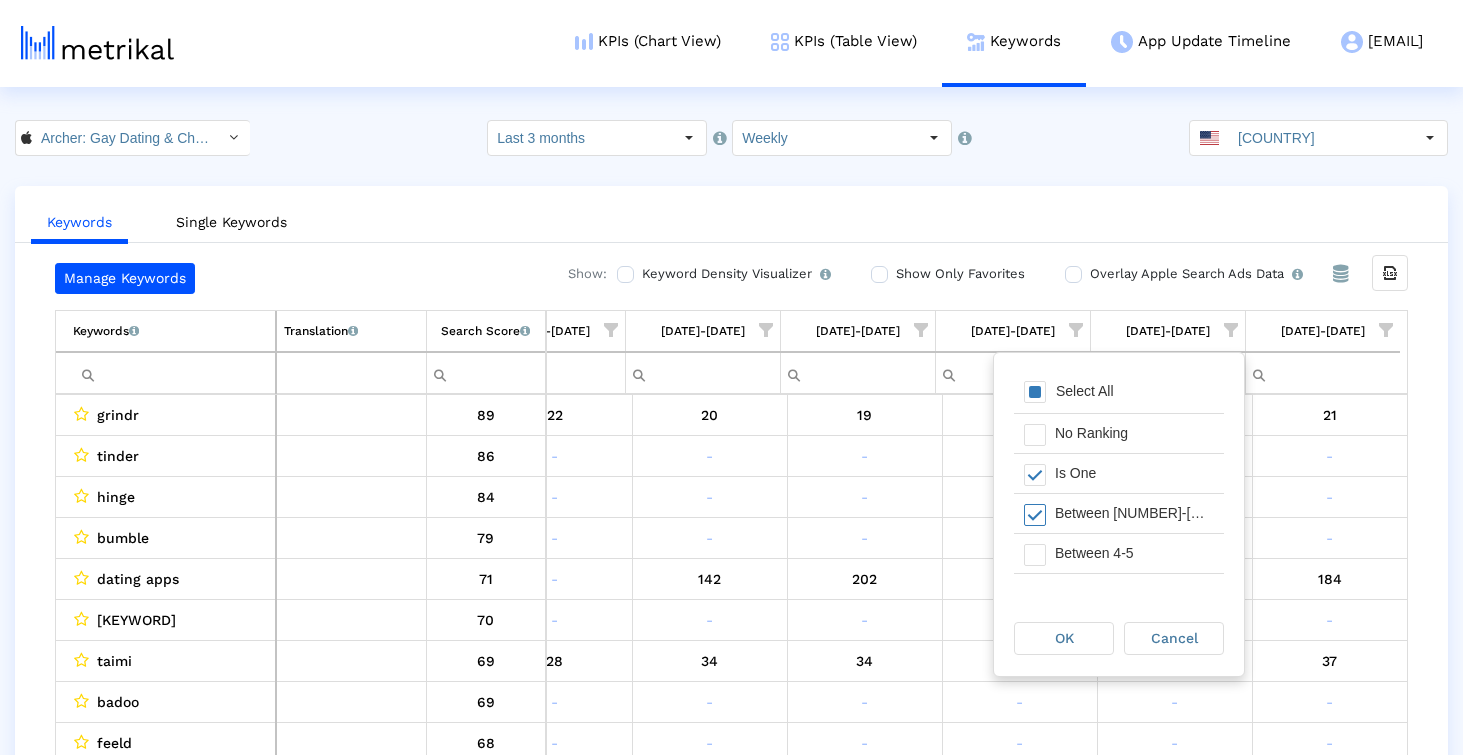 click on "OK" at bounding box center [1064, 638] 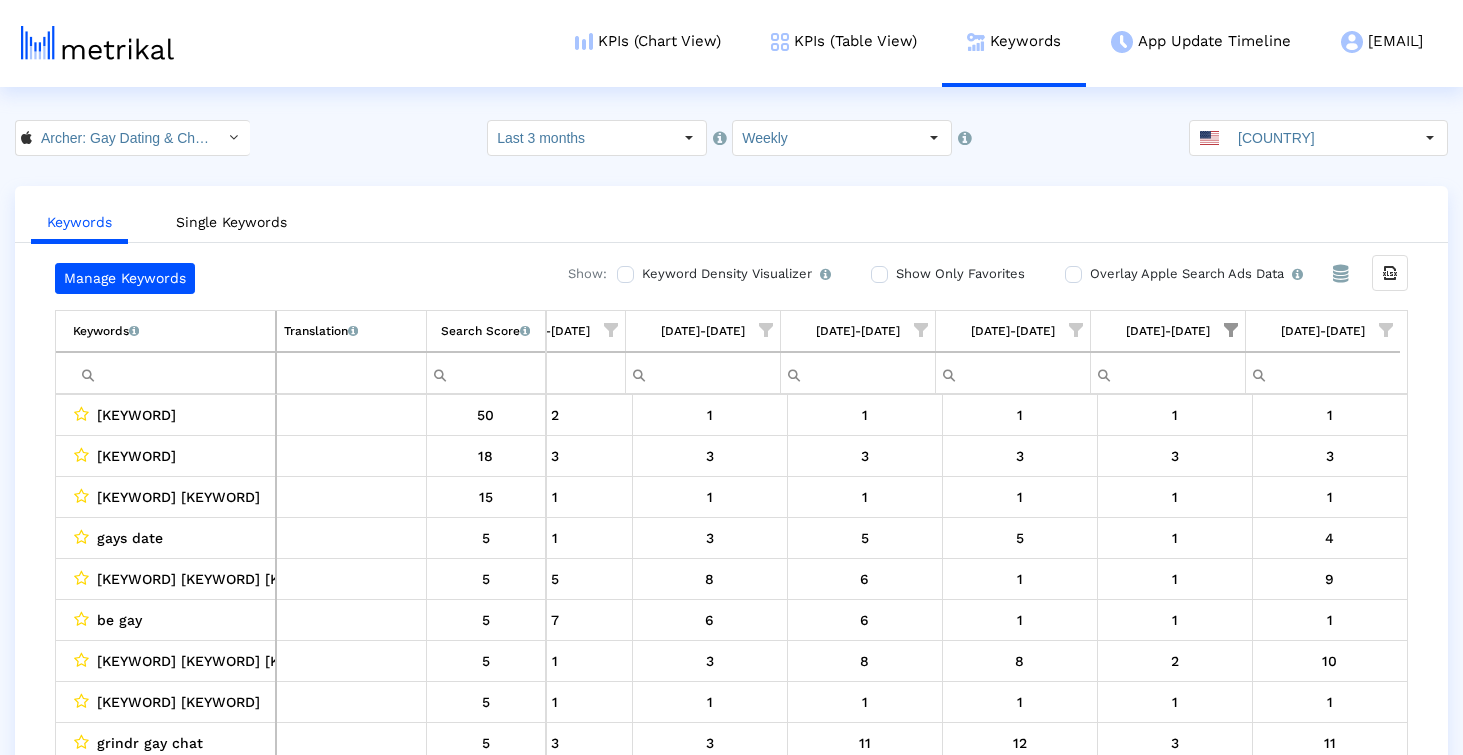 click at bounding box center (1386, 330) 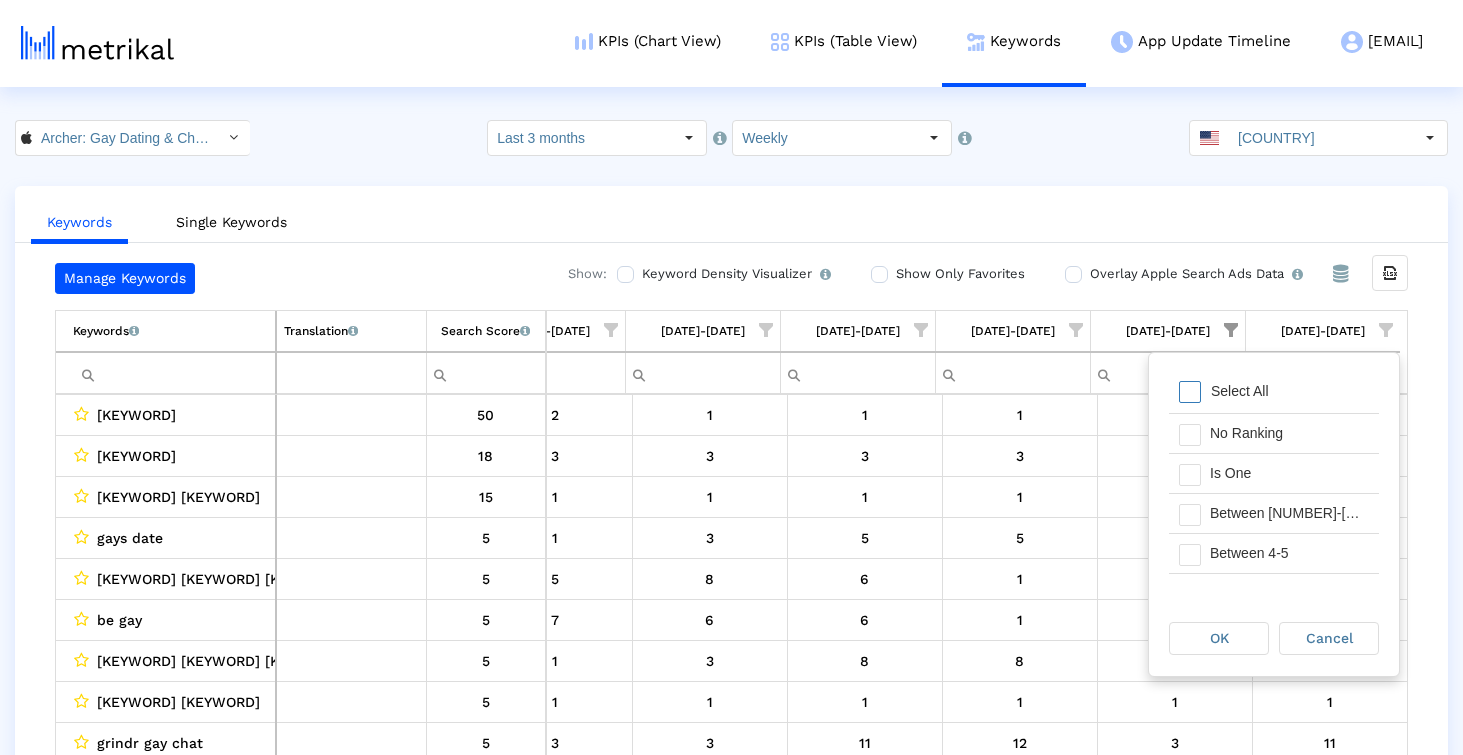 click on "Select All" at bounding box center [1240, 391] 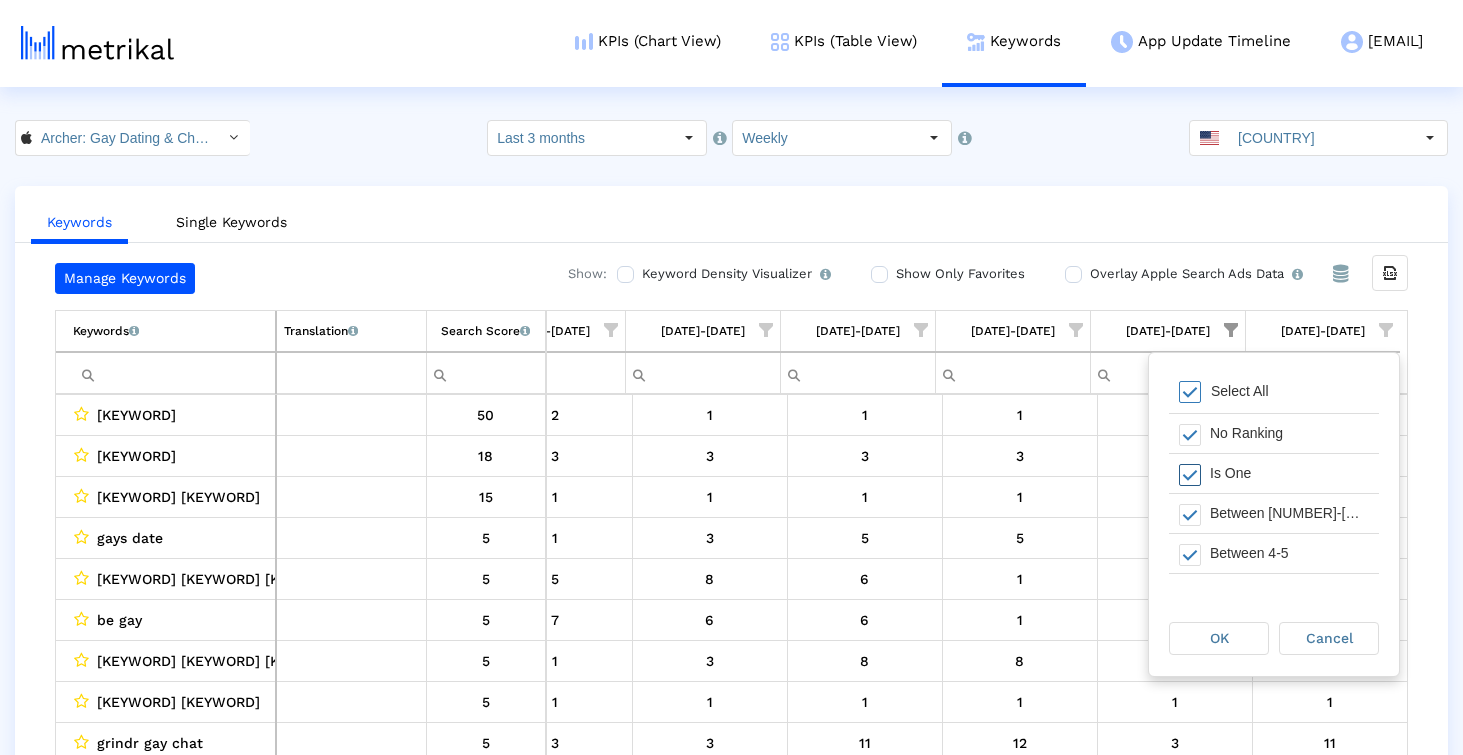 click on "Is One" at bounding box center (1289, 473) 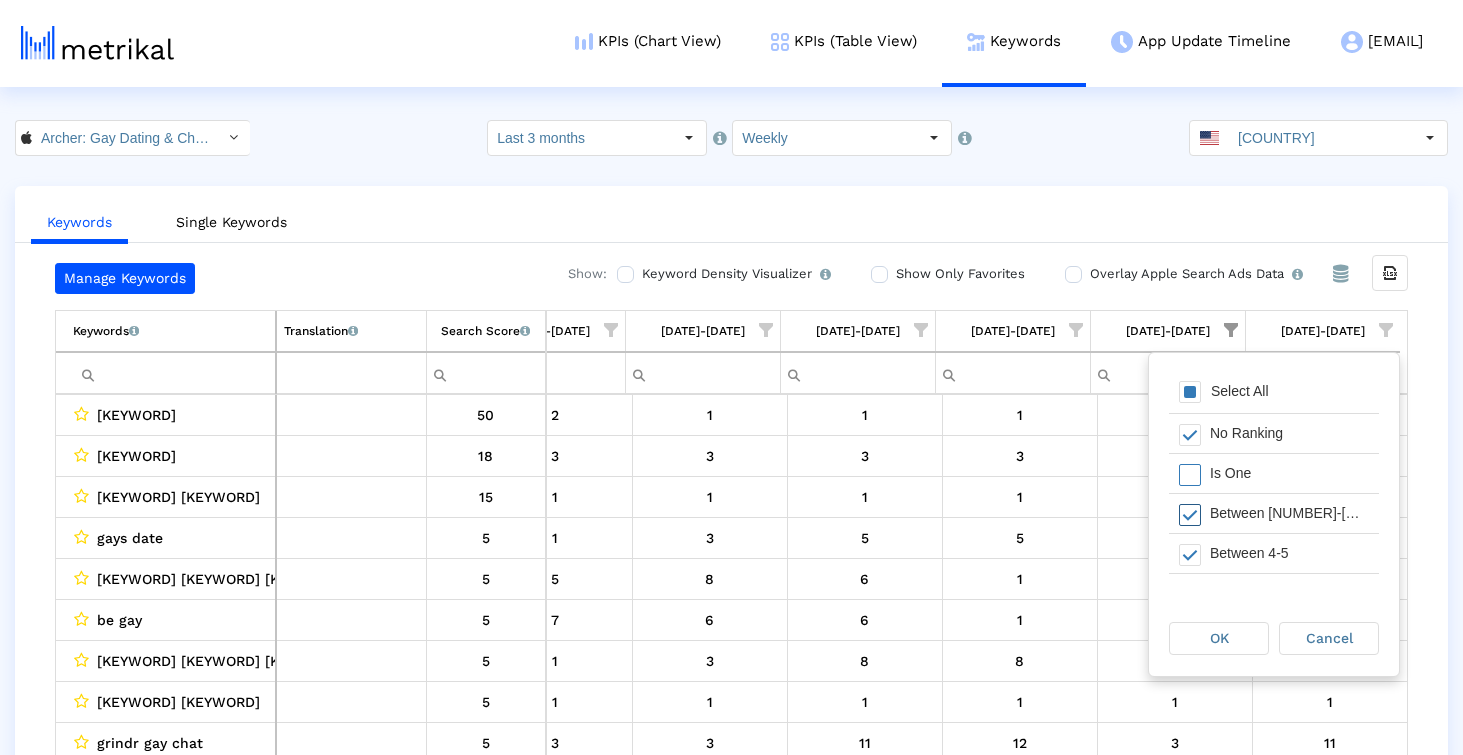 click on "Between [NUMBER]-[NUMBER]" at bounding box center [1289, 513] 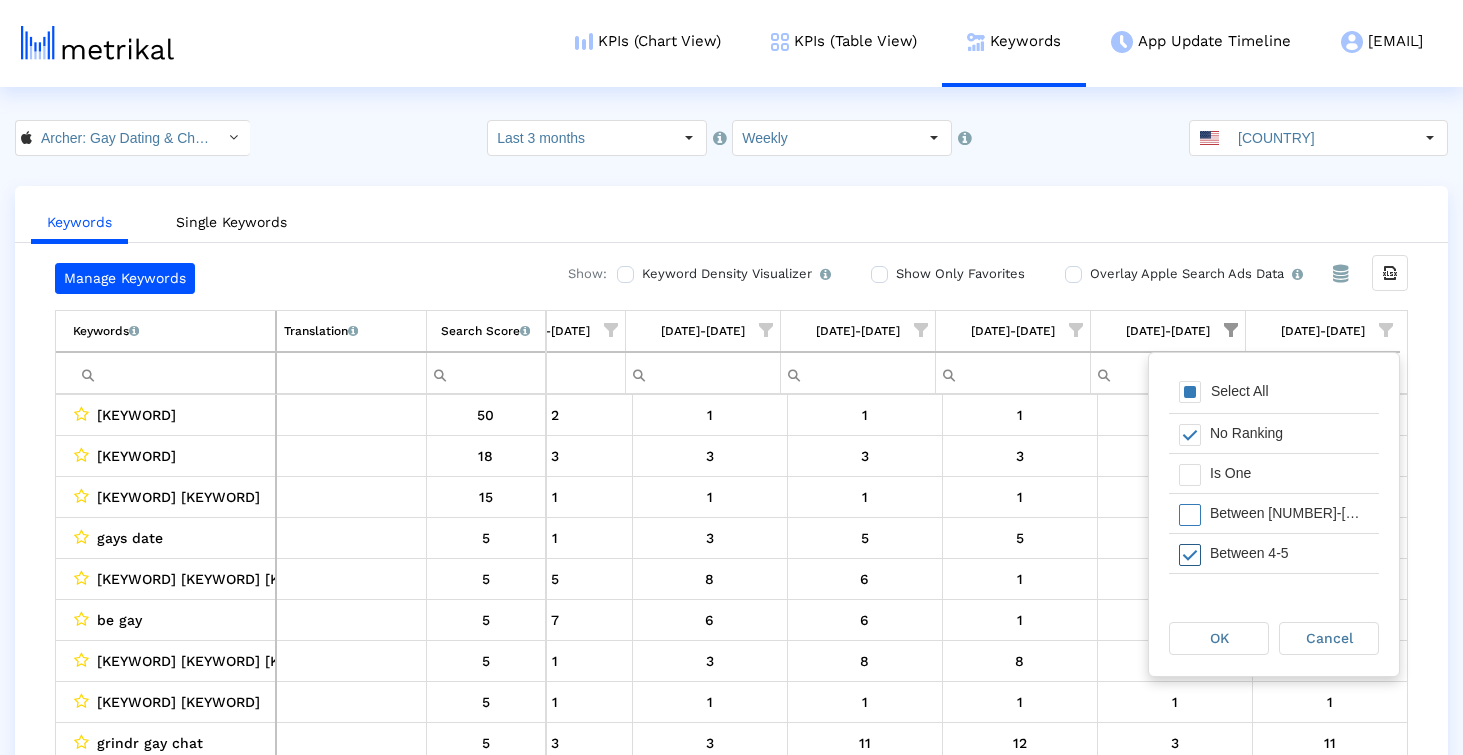 click on "Between 4-5" at bounding box center (1289, 553) 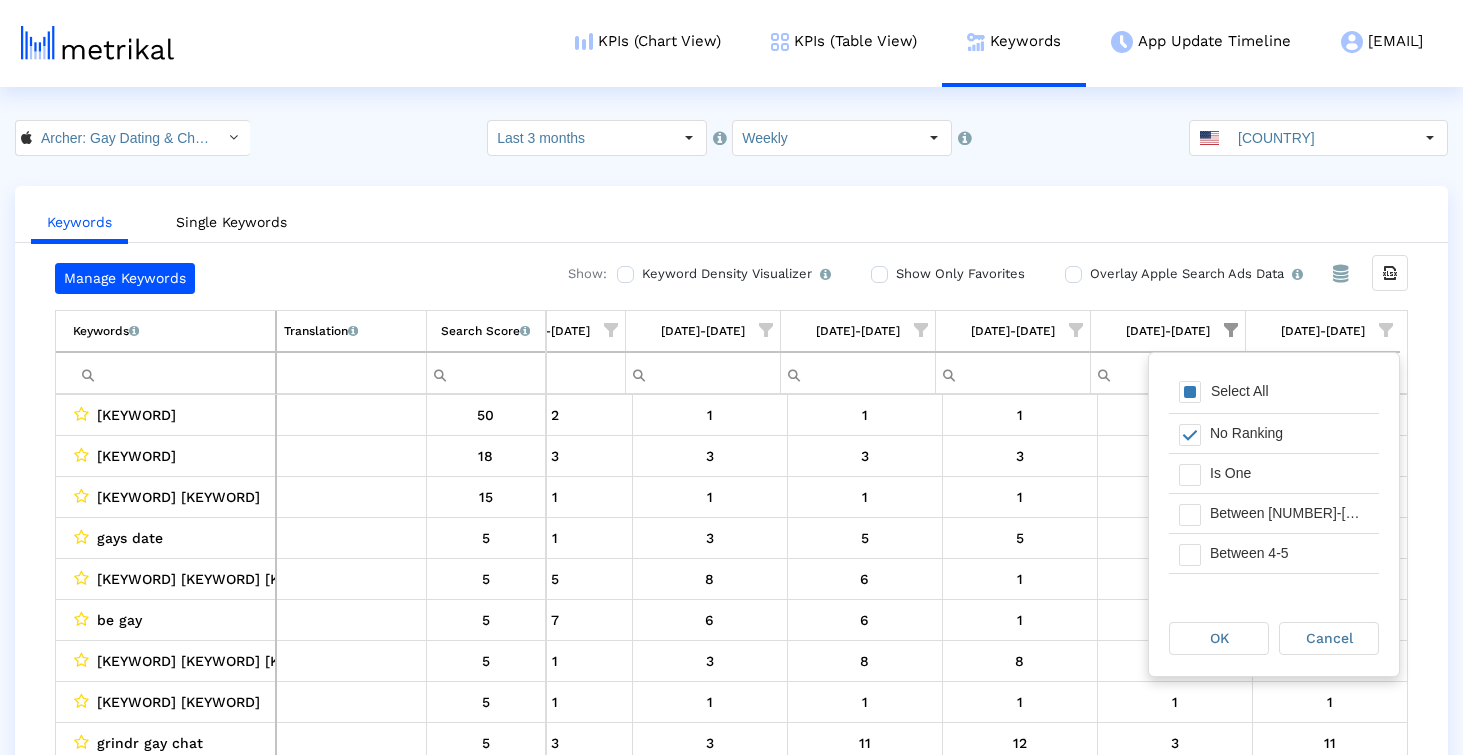 click on "OK Cancel" at bounding box center [1274, 638] 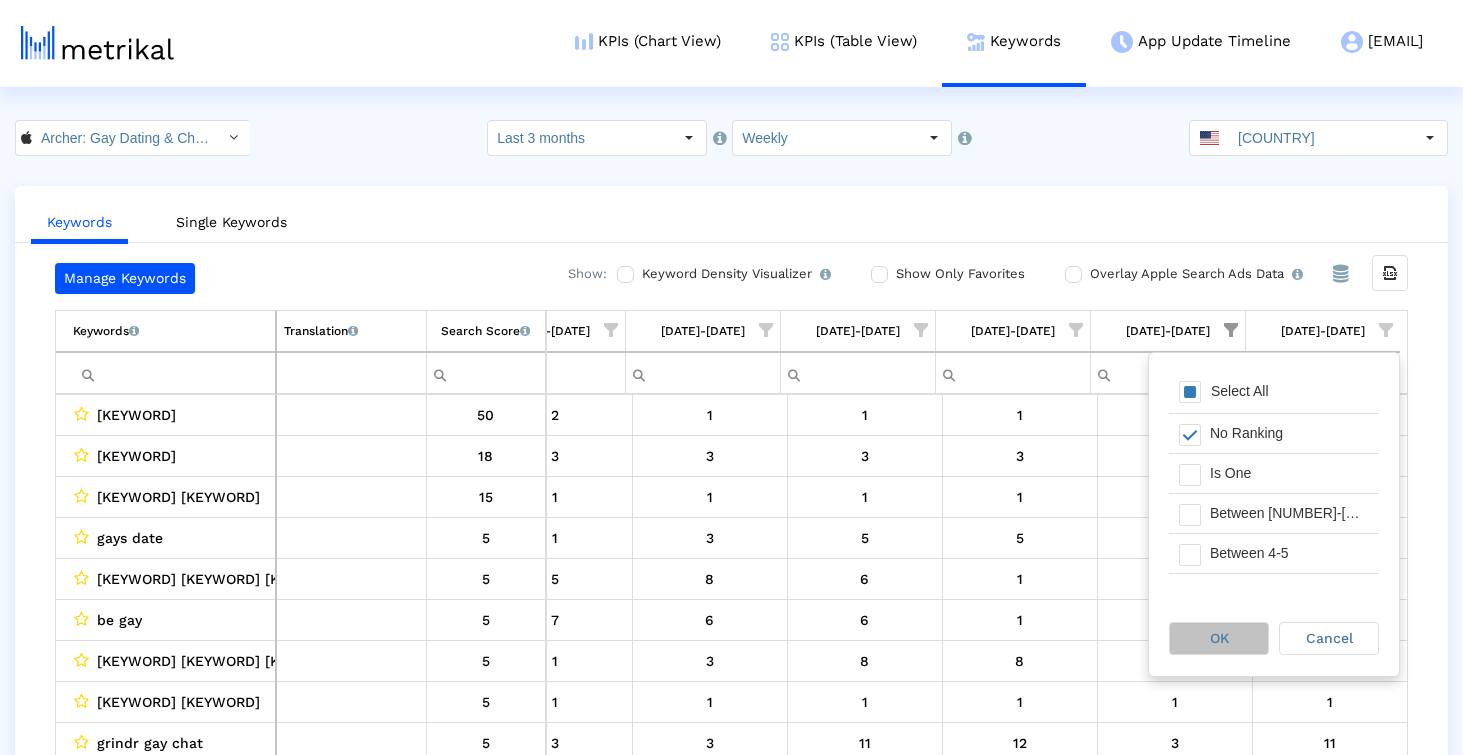 click on "OK" at bounding box center [1219, 638] 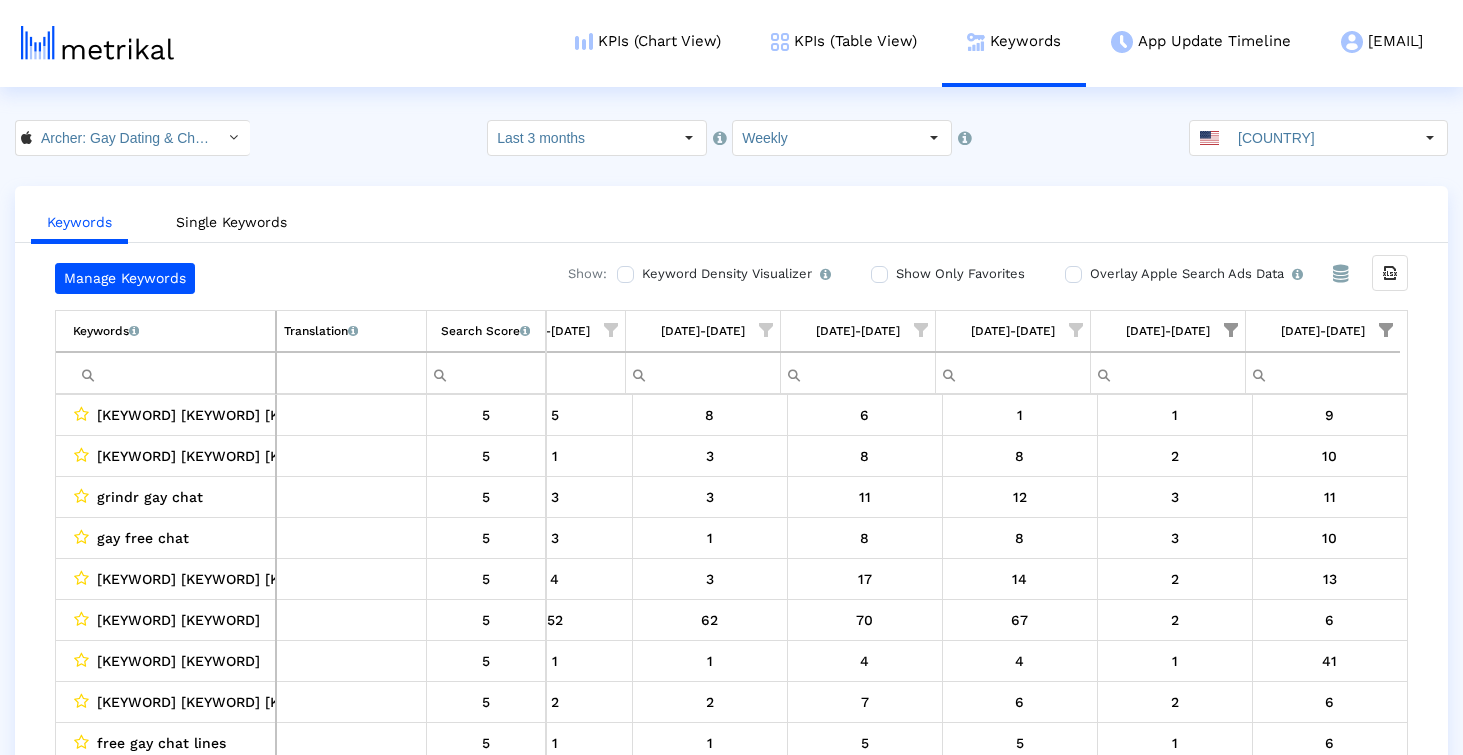 click at bounding box center (1231, 330) 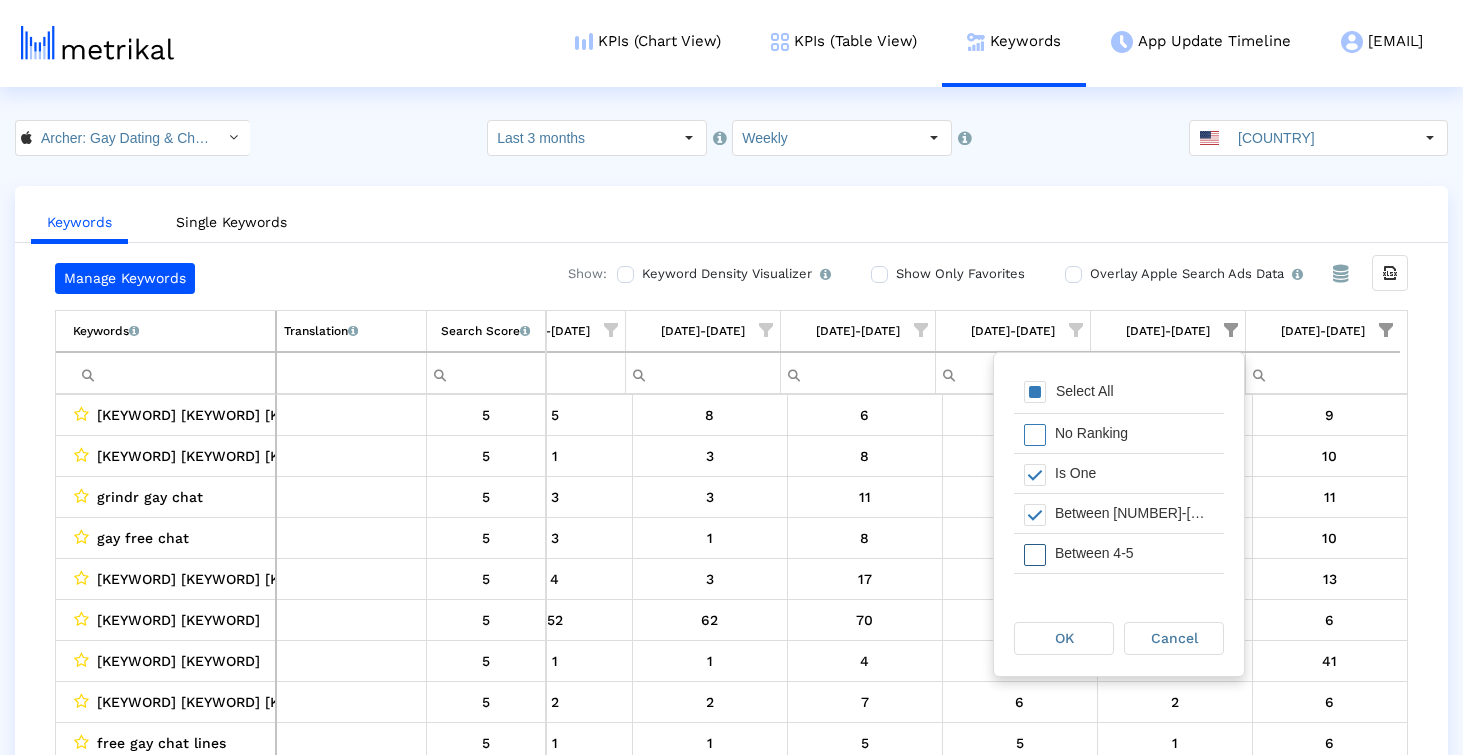 click on "Between 4-5" at bounding box center (1134, 553) 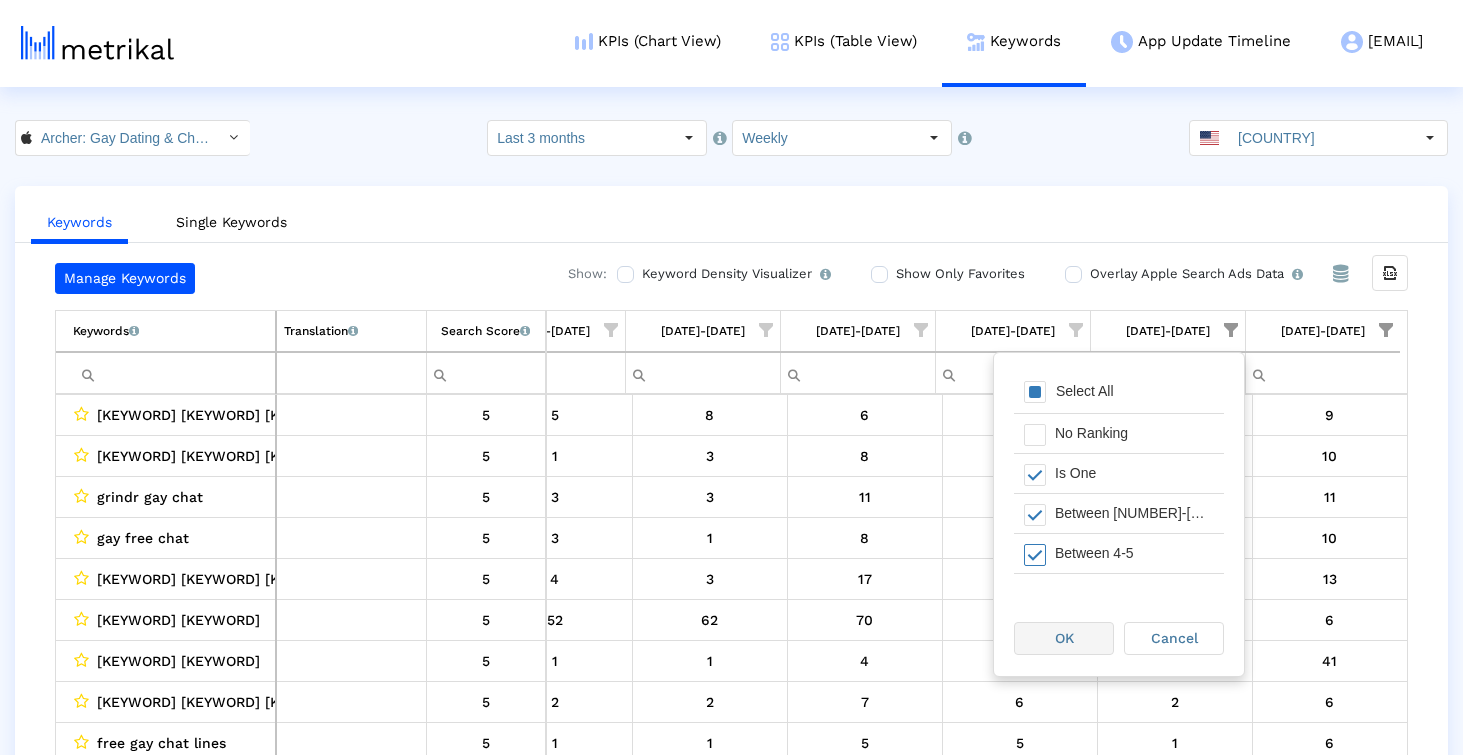 click on "OK" at bounding box center (1064, 638) 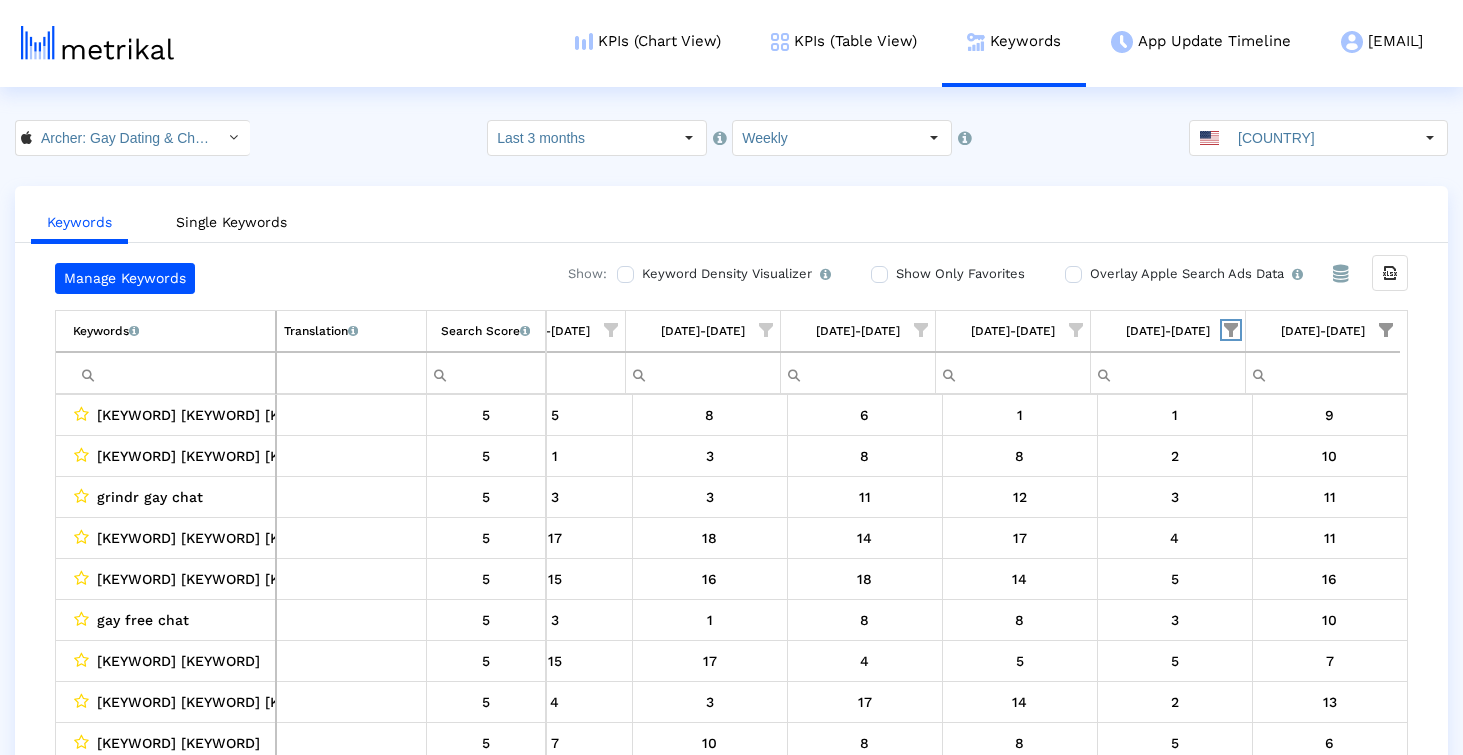 scroll, scrollTop: 40, scrollLeft: 0, axis: vertical 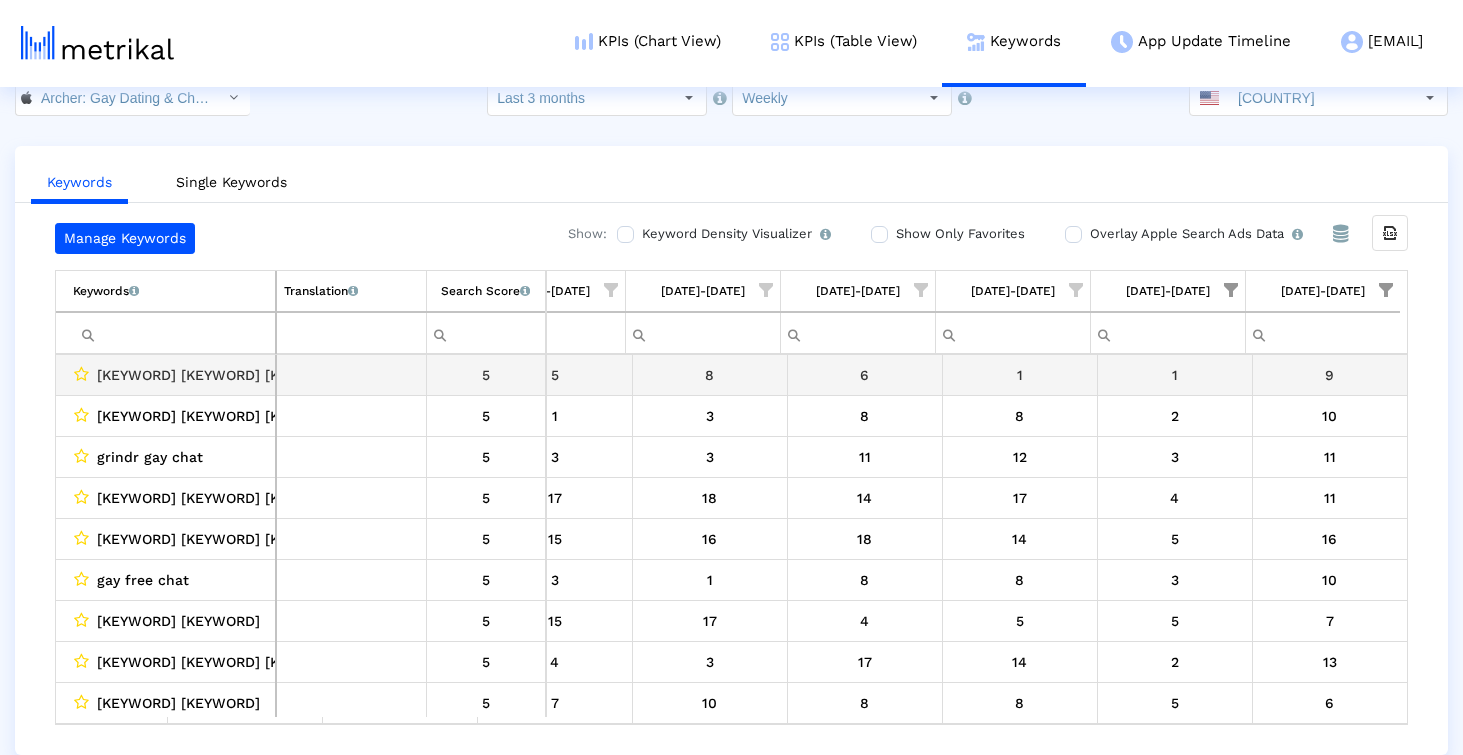 click on "[KEYWORD] [KEYWORD] [KEYWORD] [KEYWORD]" at bounding box center [262, 375] 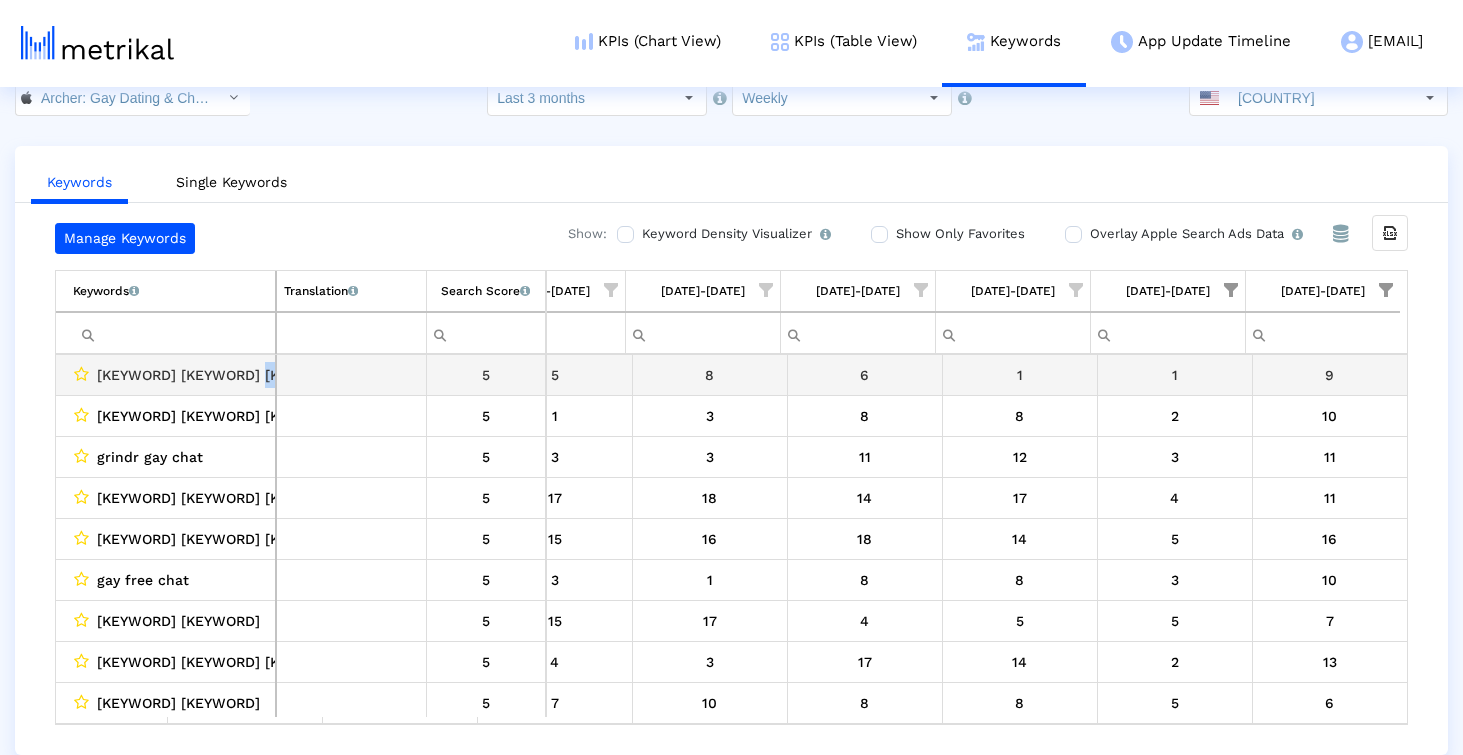 click on "[KEYWORD] [KEYWORD] [KEYWORD] [KEYWORD]" at bounding box center (262, 375) 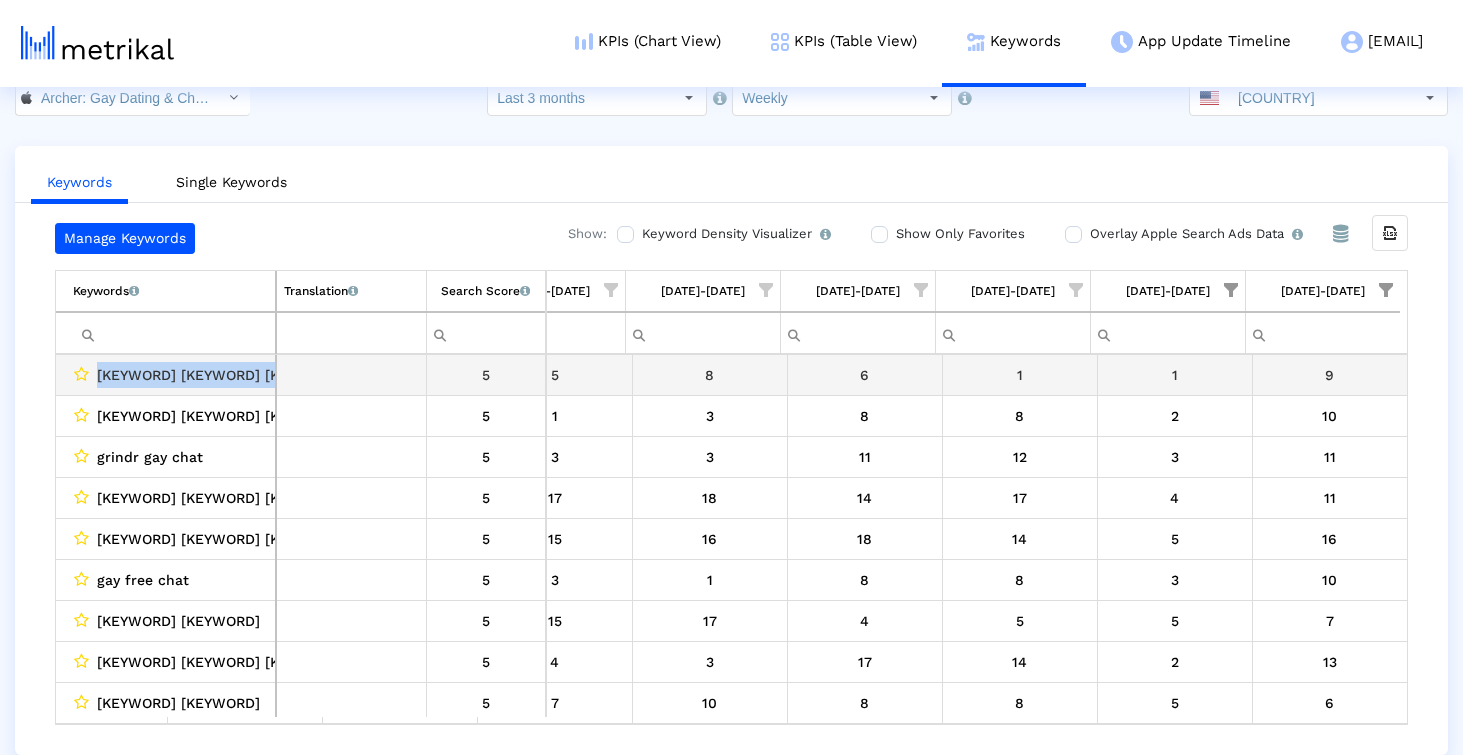 copy on "[KEYWORD] [KEYWORD] [KEYWORD] [KEYWORD]" 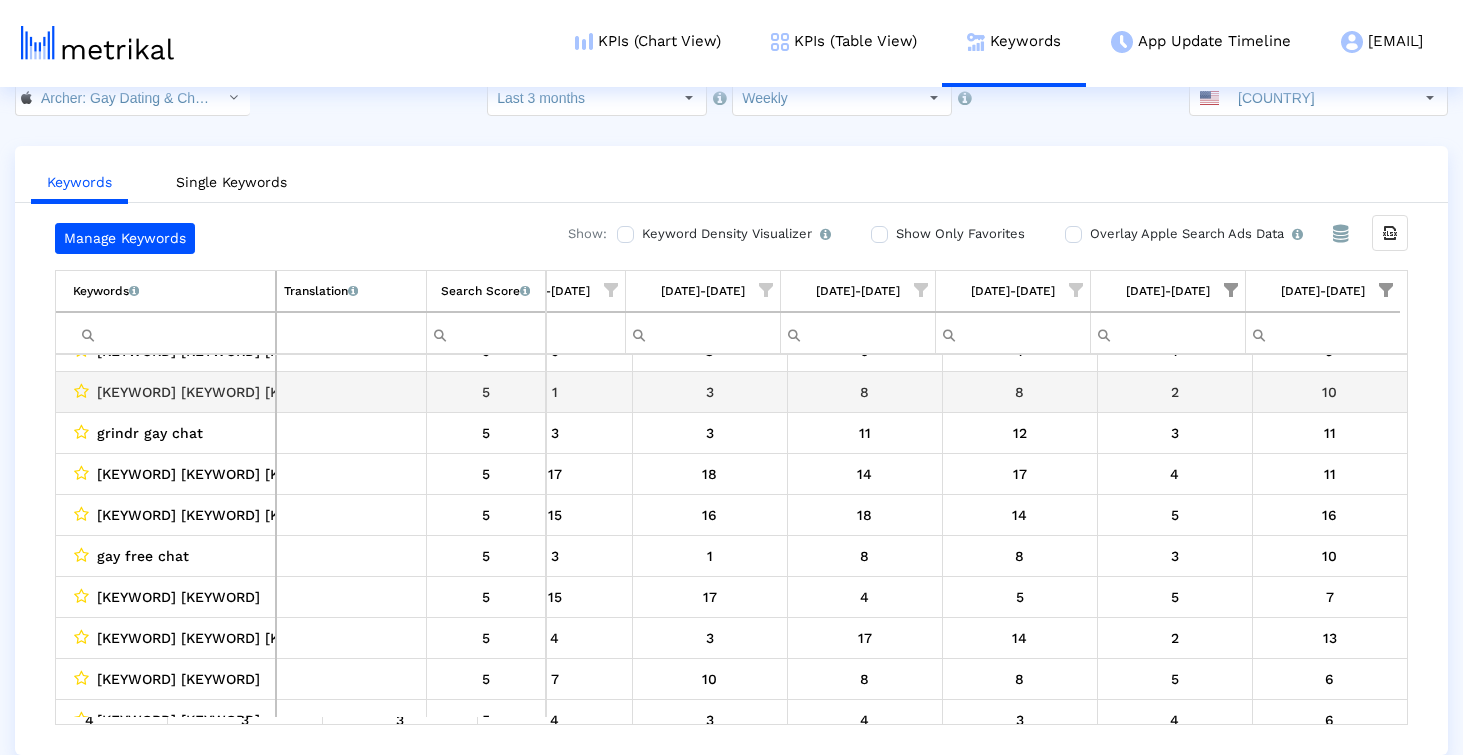 click on "[KEYWORD] [KEYWORD] [KEYWORD]" at bounding box center [170, 392] 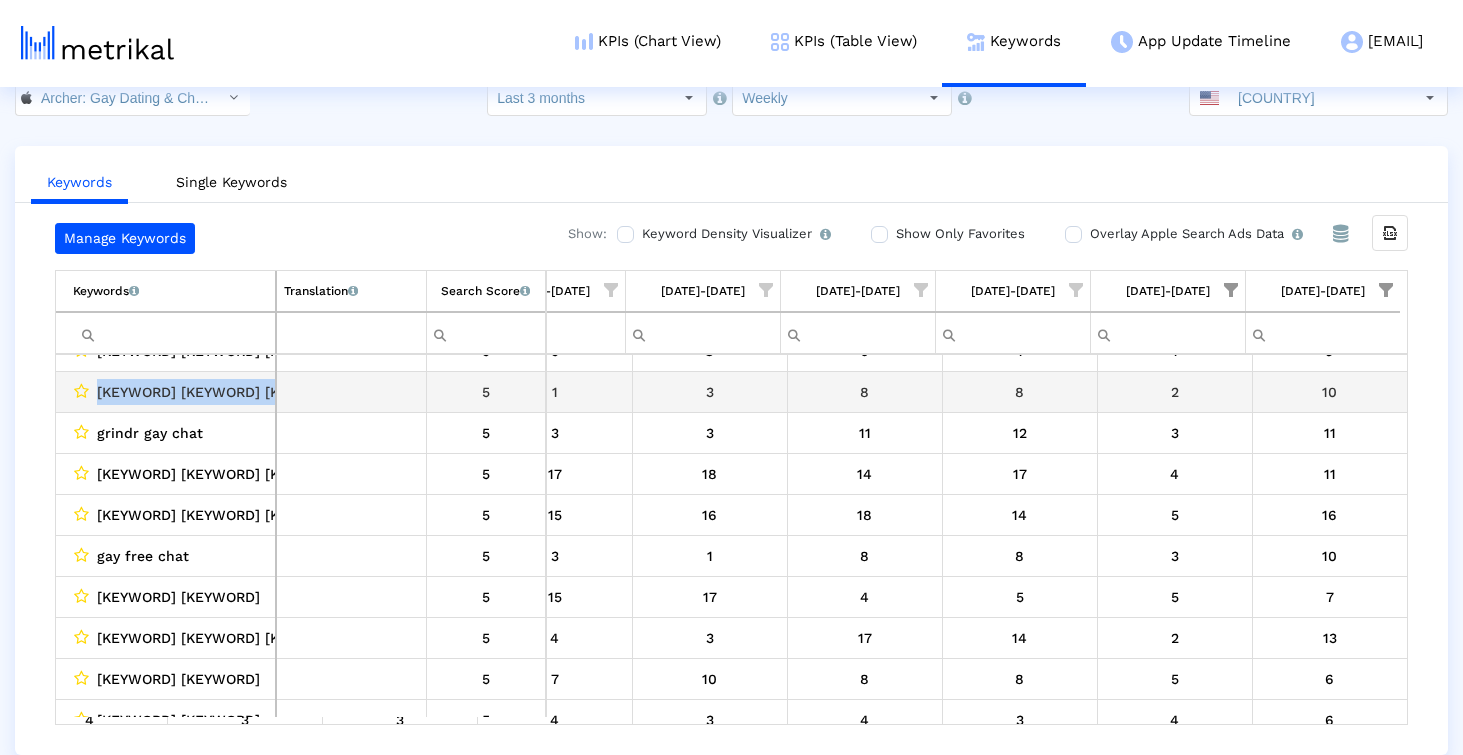 click on "[KEYWORD] [KEYWORD] [KEYWORD]" at bounding box center (170, 392) 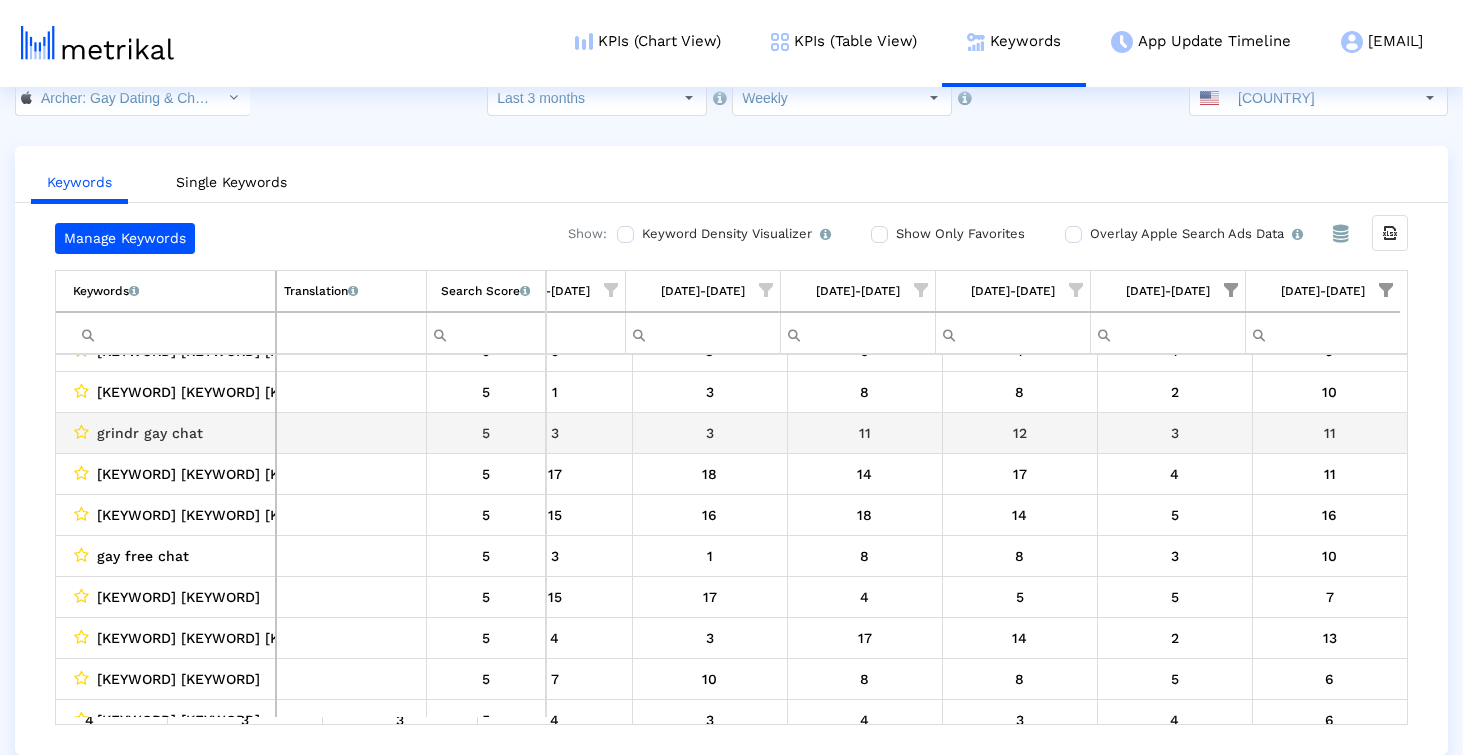 click on "grindr gay chat" at bounding box center [170, 433] 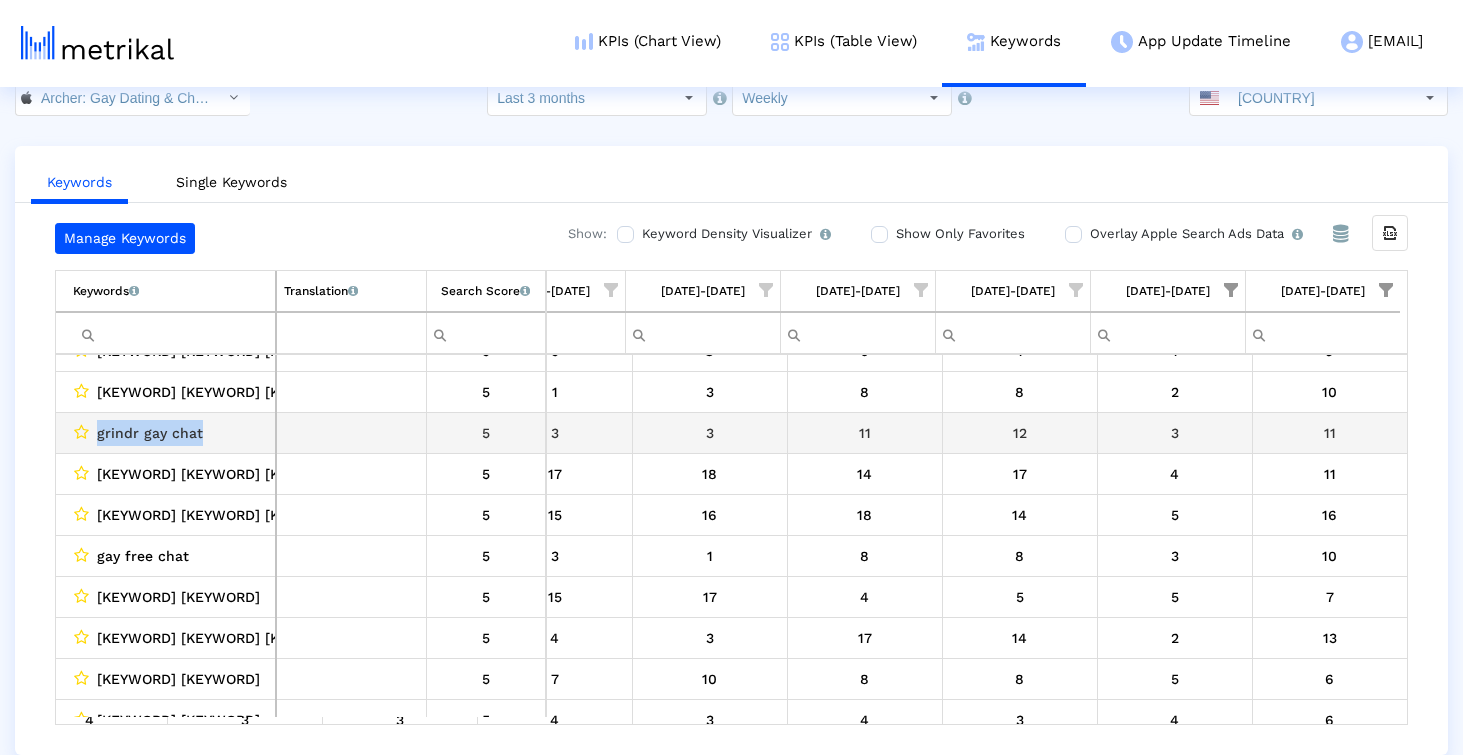 click on "grindr gay chat" at bounding box center [170, 433] 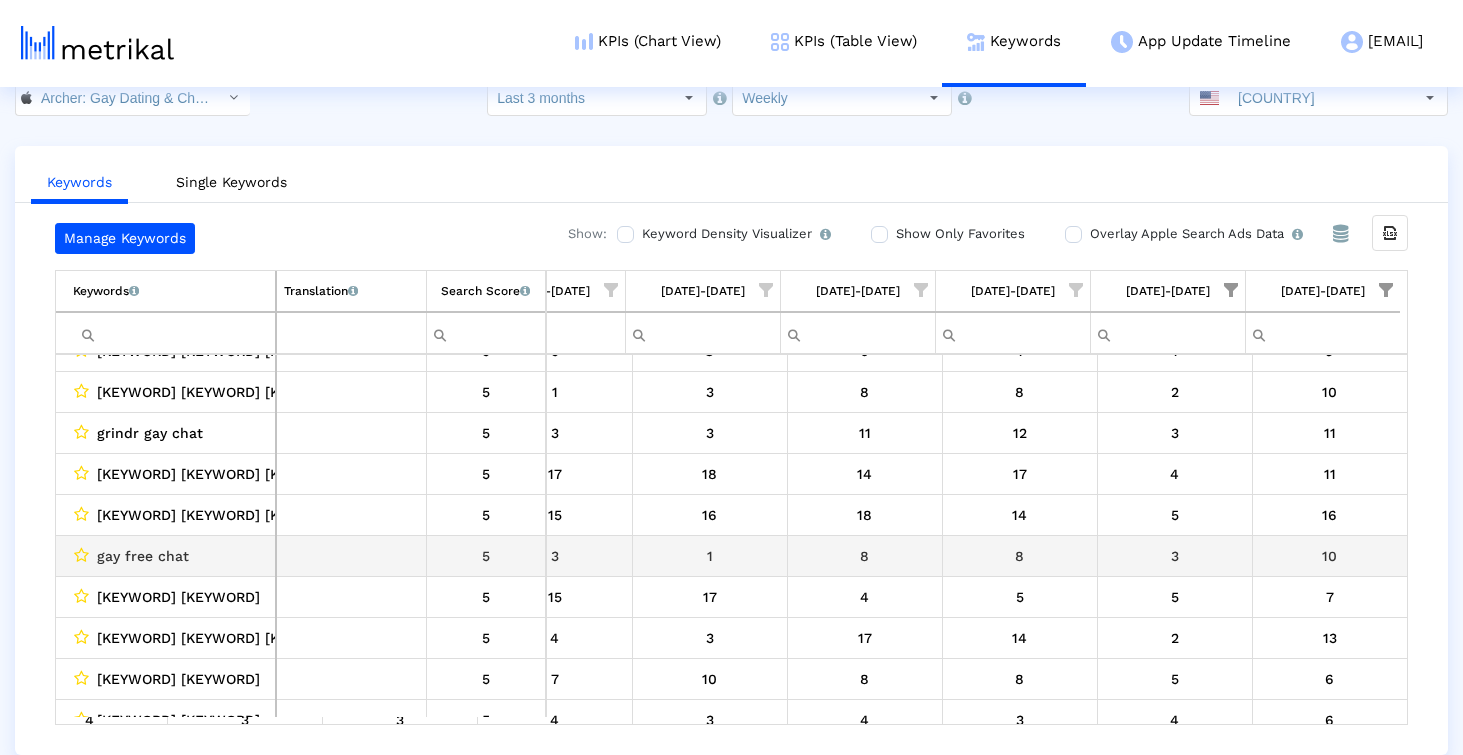 click on "gay free chat" at bounding box center (143, 556) 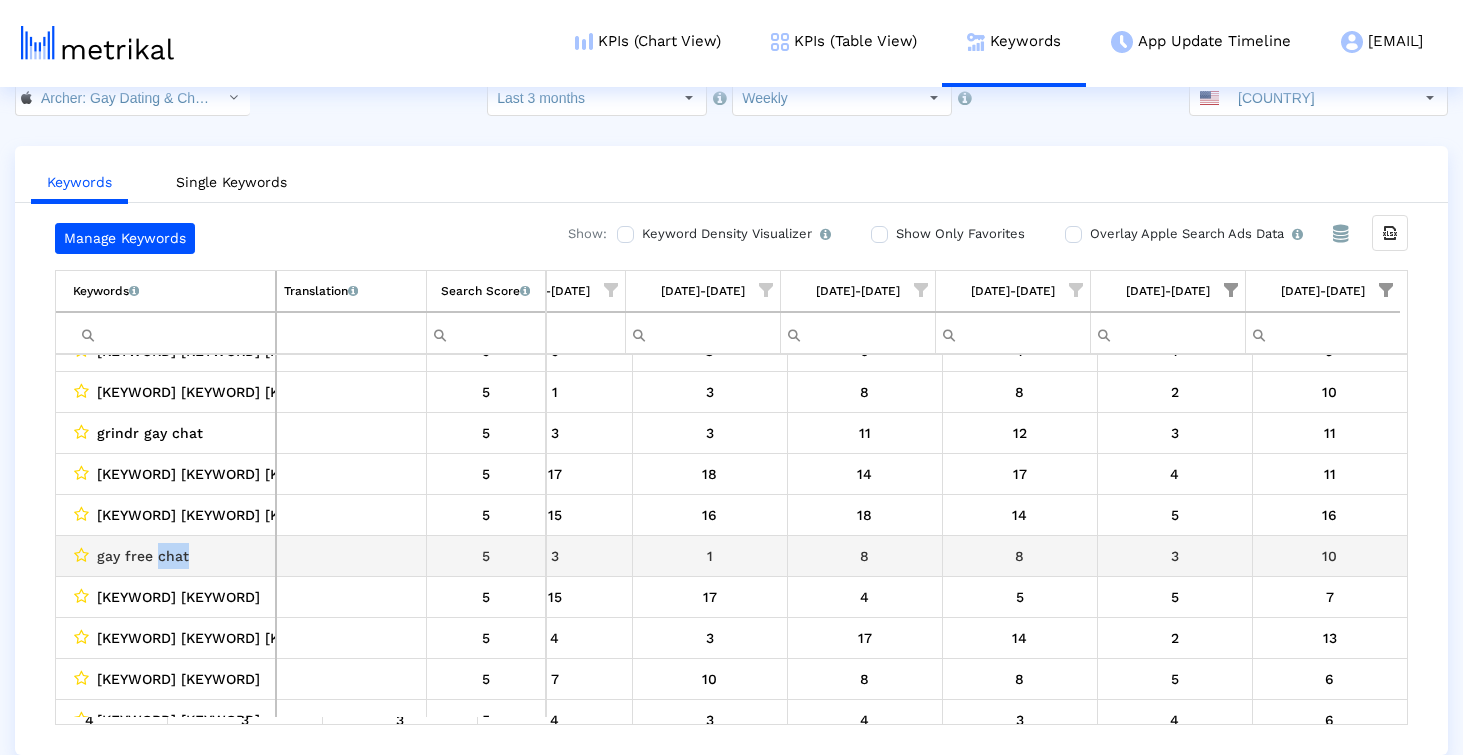 click on "gay free chat" at bounding box center [143, 556] 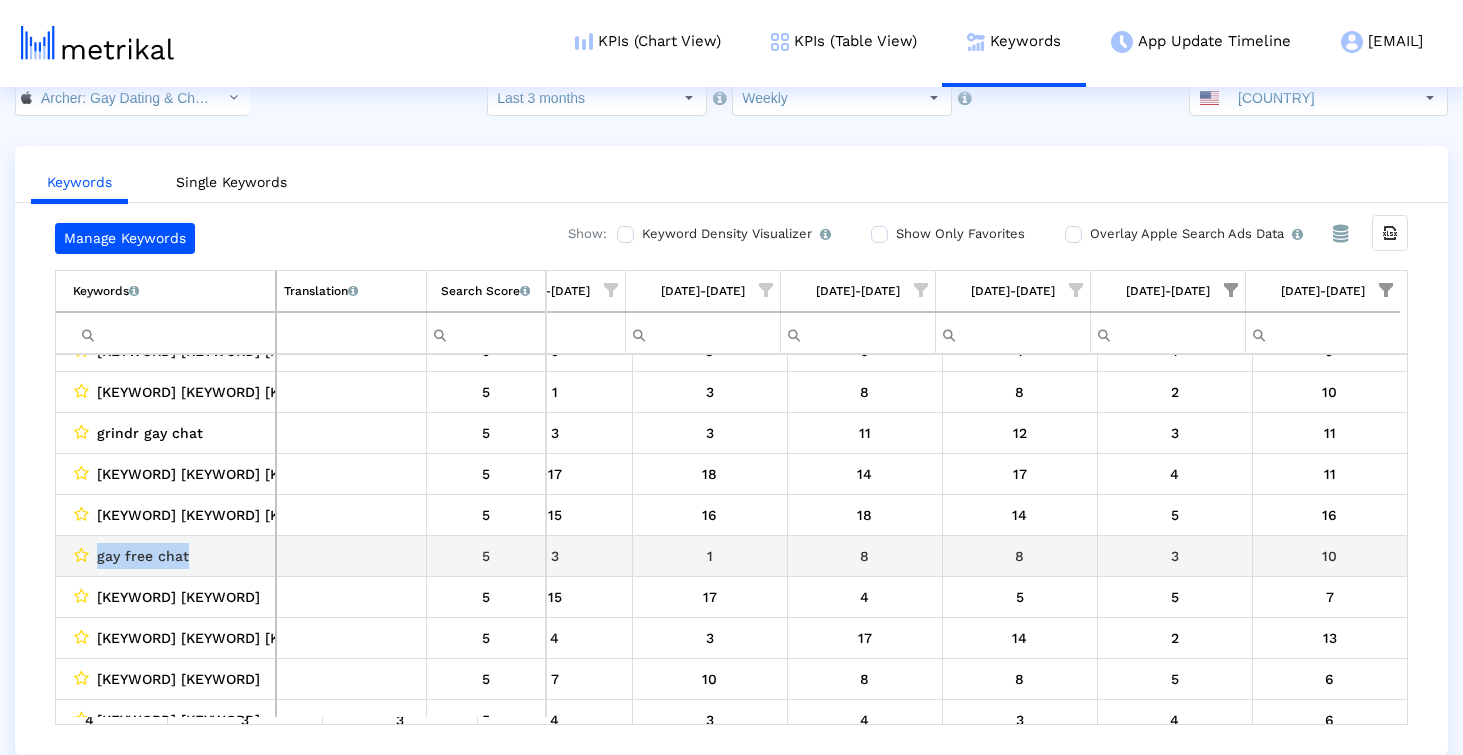 click on "gay free chat" at bounding box center (143, 556) 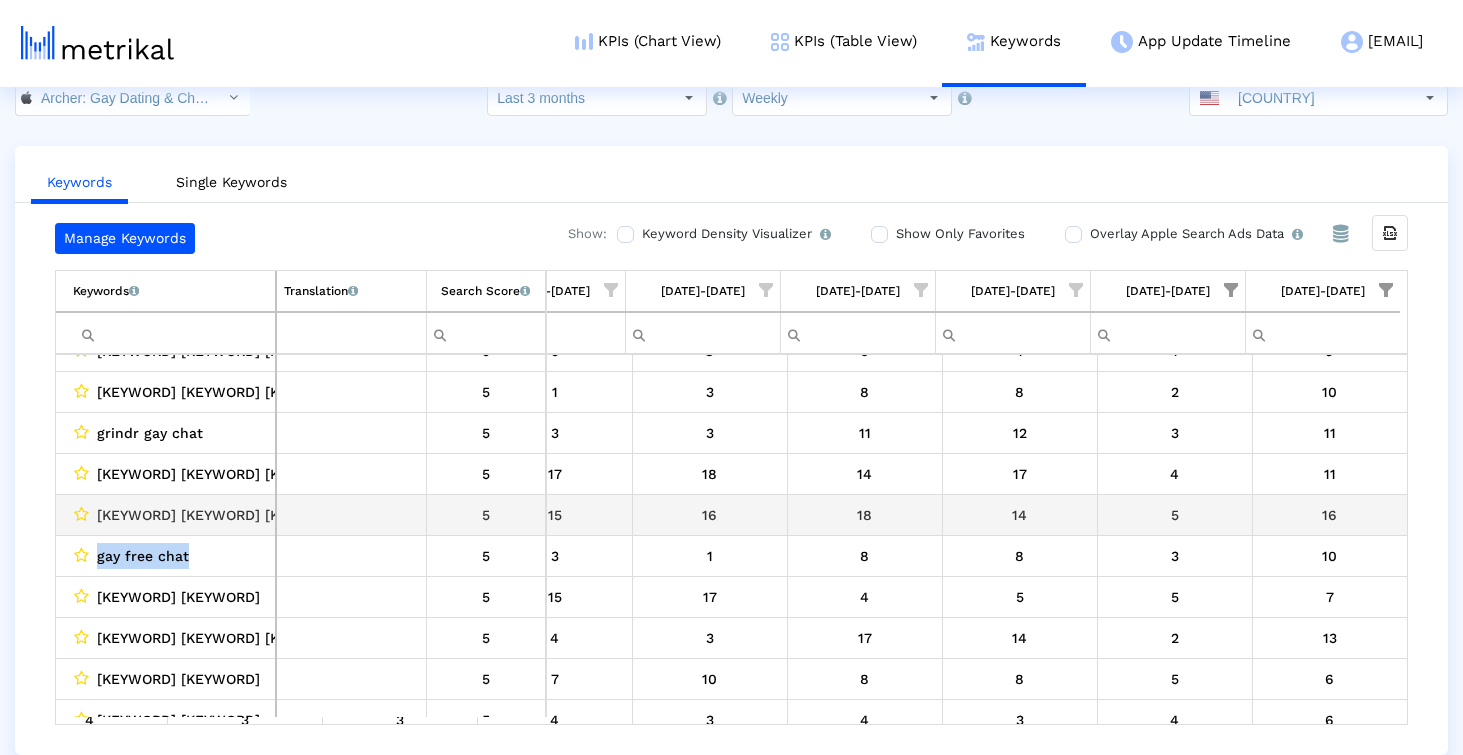 scroll, scrollTop: 39, scrollLeft: 1161, axis: both 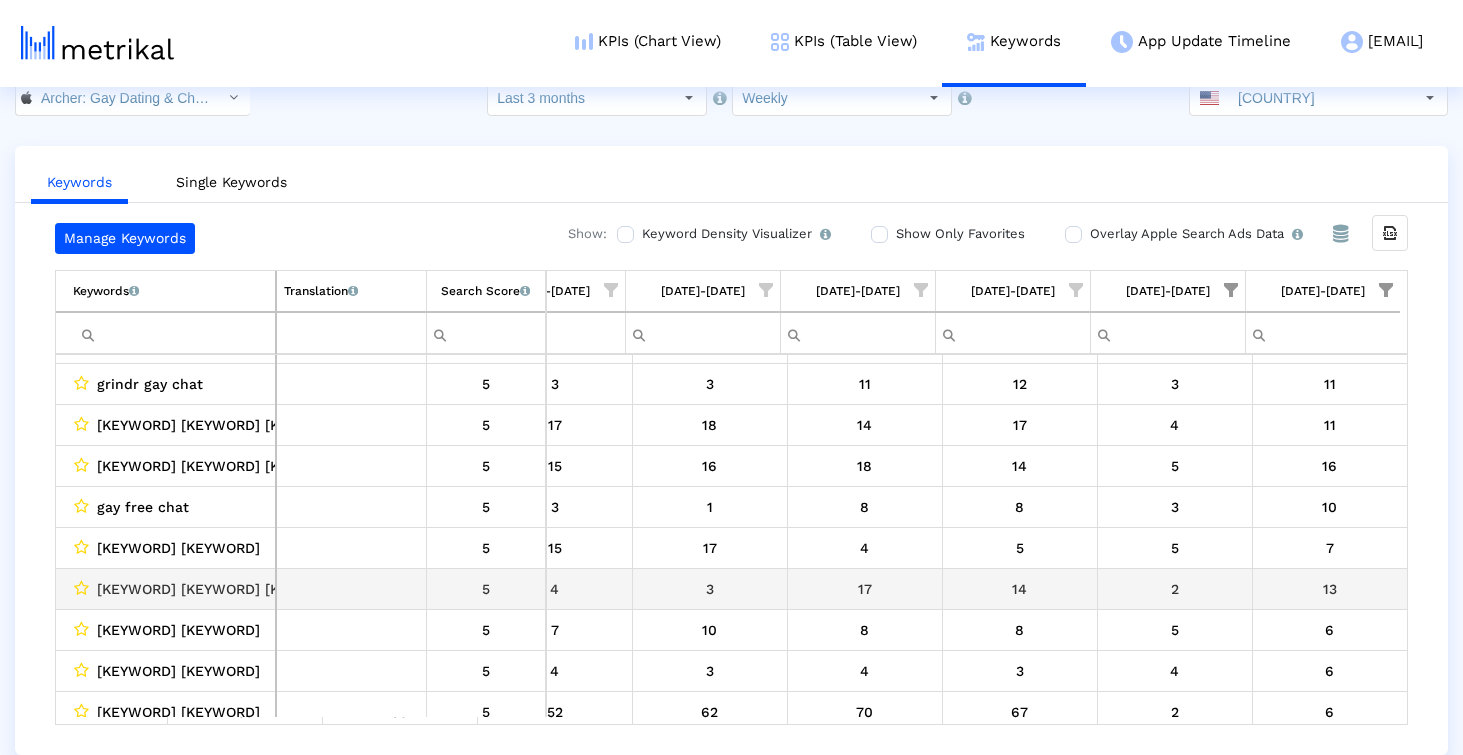 click on "[KEYWORD] [KEYWORD] [KEYWORD] [KEYWORD]" at bounding box center [262, 589] 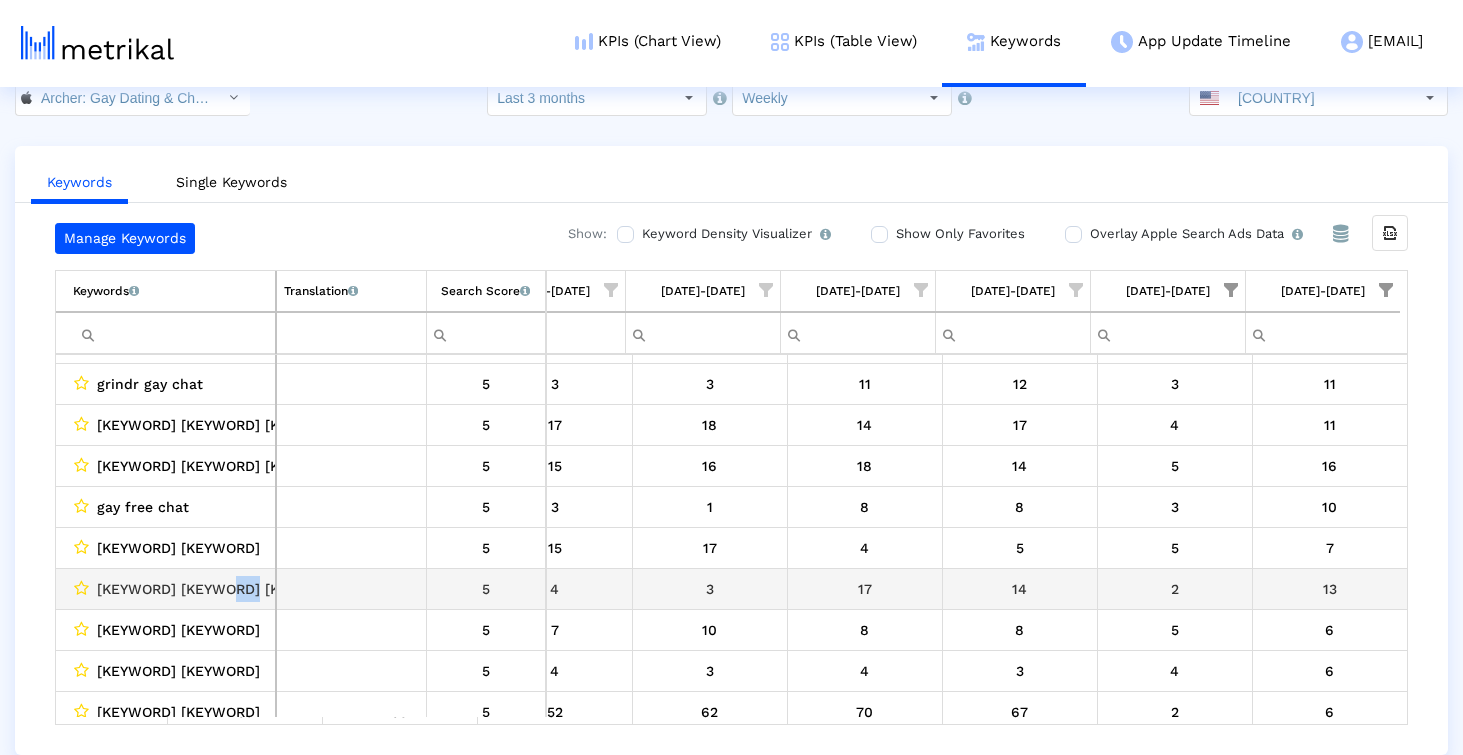 click on "[KEYWORD] [KEYWORD] [KEYWORD] [KEYWORD]" at bounding box center (262, 589) 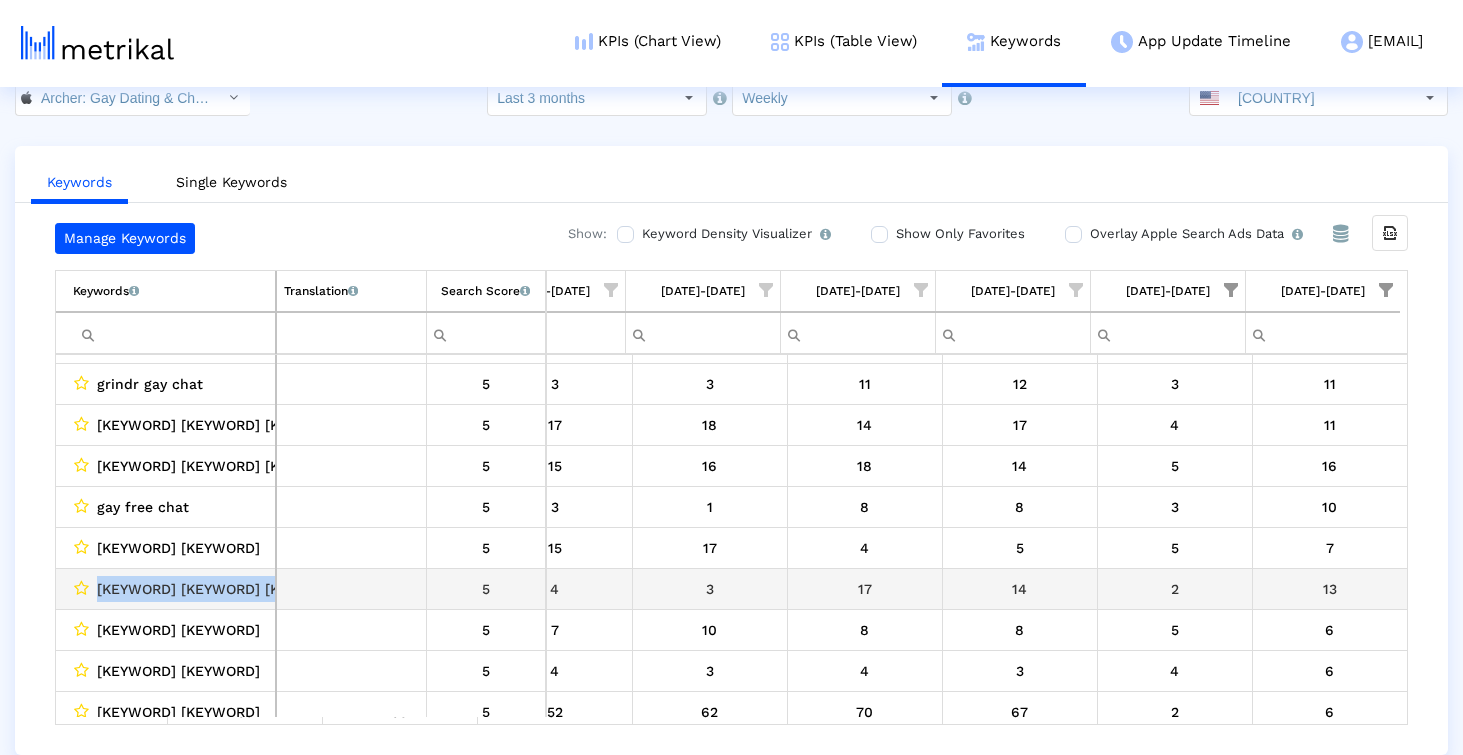 copy on "[KEYWORD] [KEYWORD] [KEYWORD] [KEYWORD]" 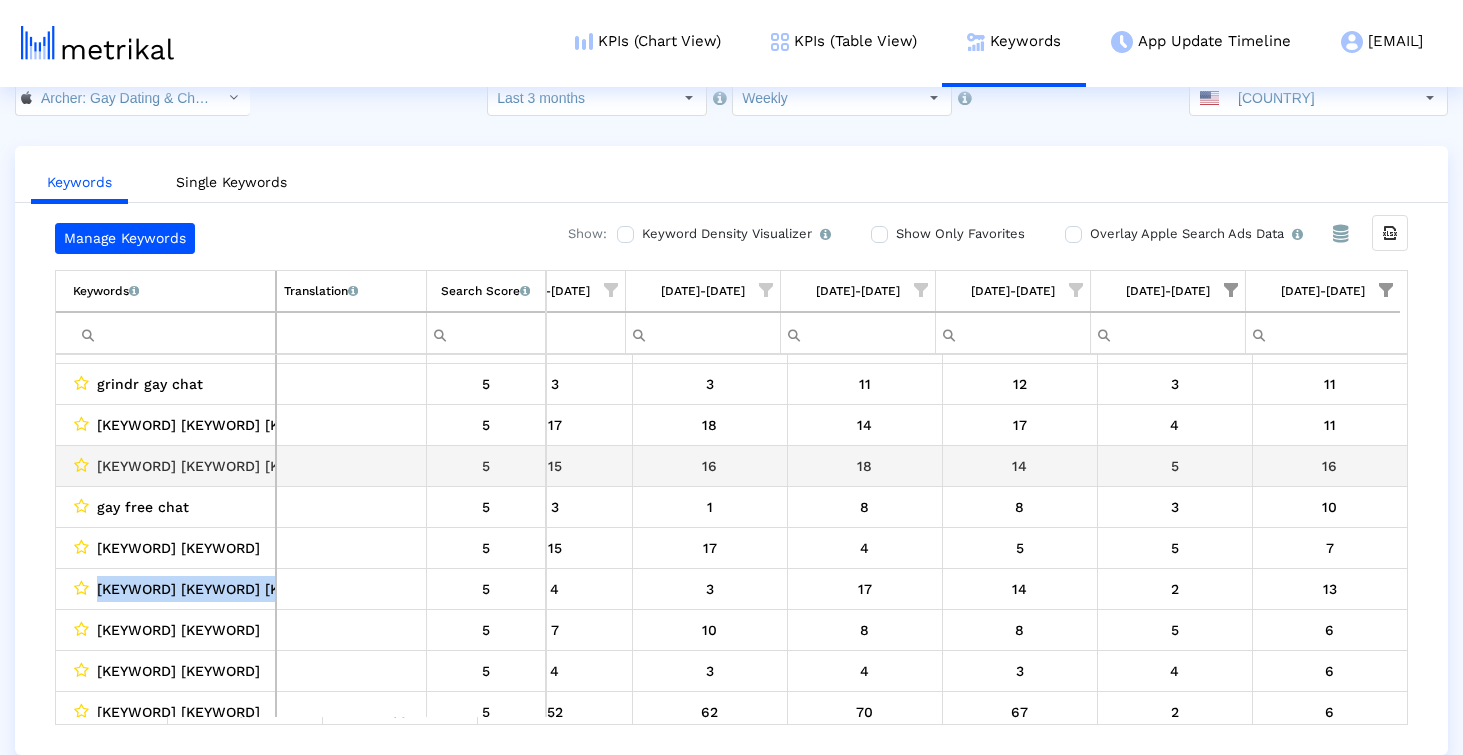 scroll, scrollTop: 96, scrollLeft: 1161, axis: both 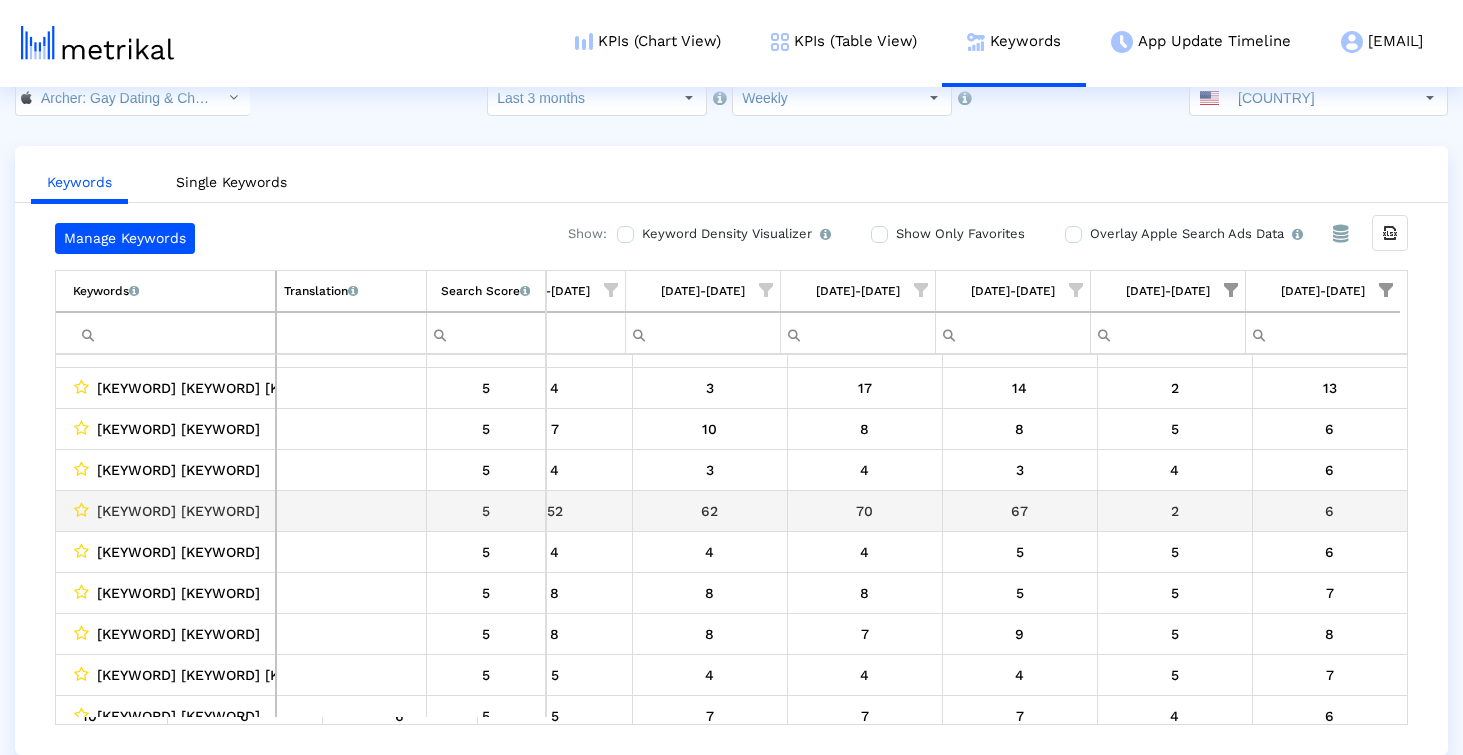 click on "[KEYWORD] [KEYWORD]" at bounding box center (178, 511) 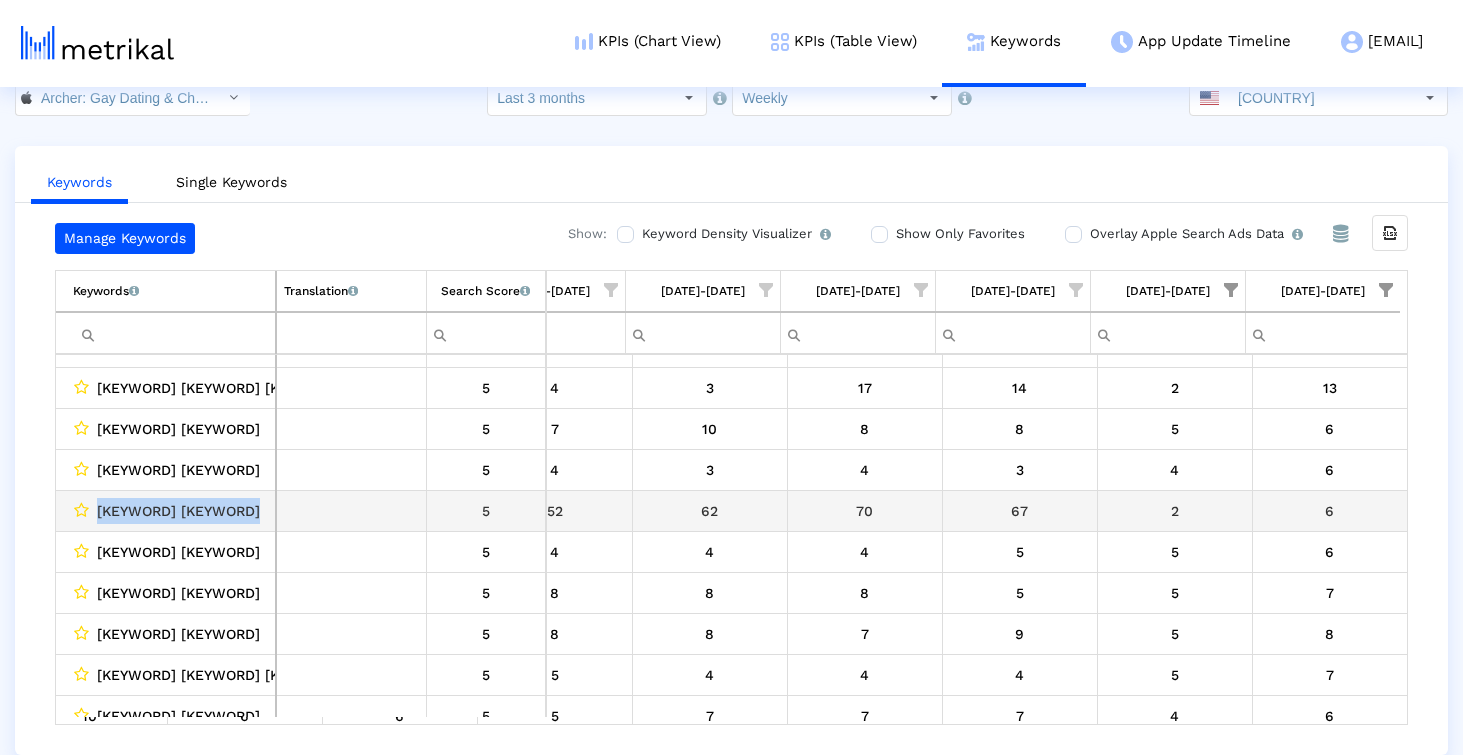 copy on "[KEYWORD] [KEYWORD]" 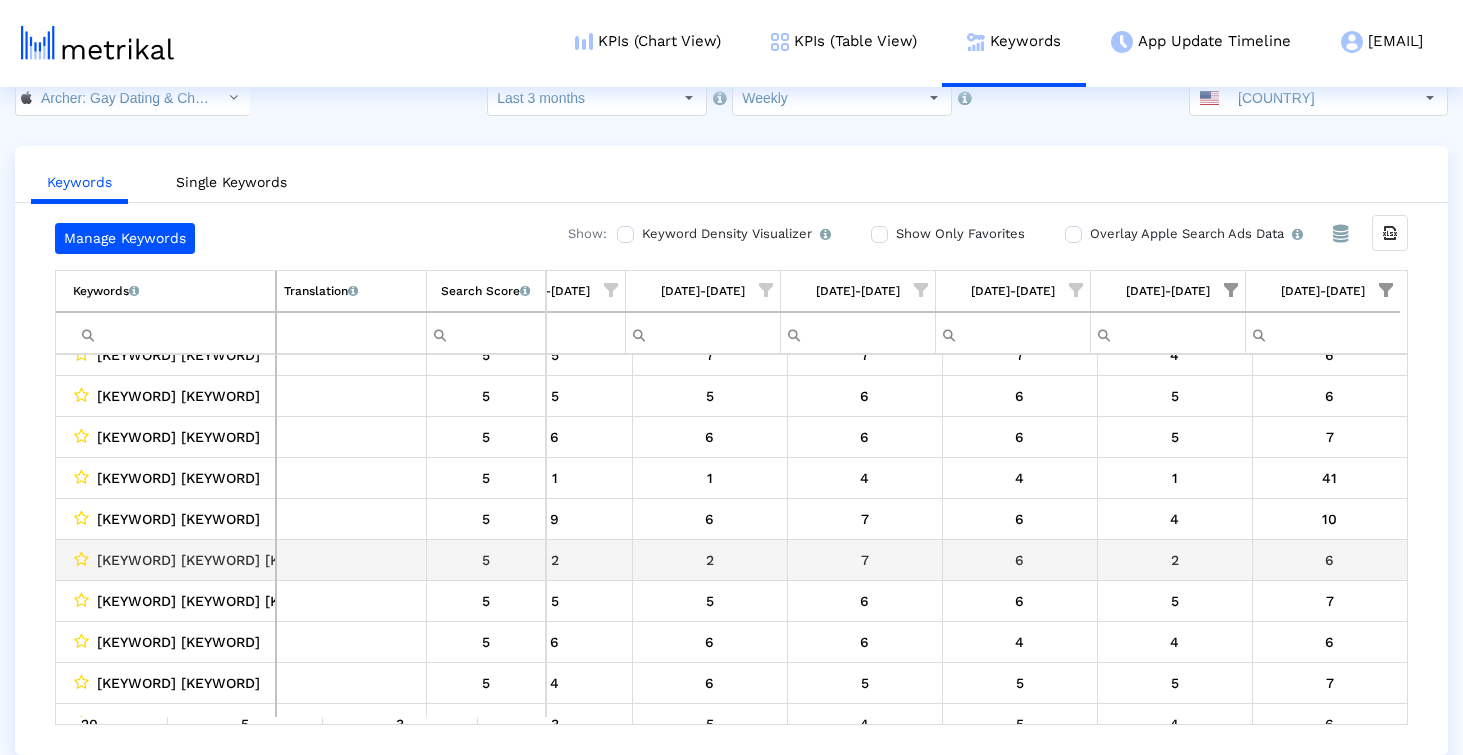 click on "[KEYWORD] [KEYWORD] [KEYWORD]" at bounding box center [220, 560] 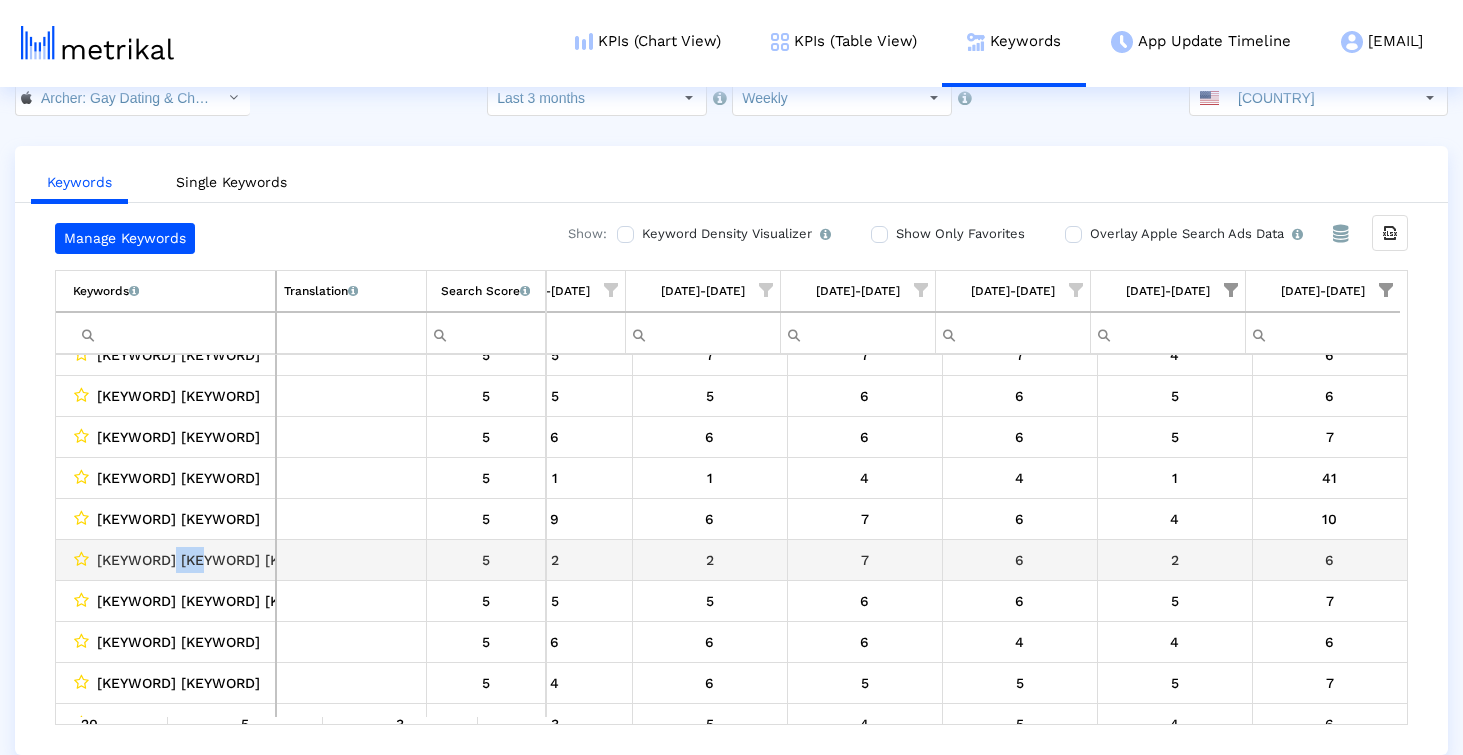 click on "[KEYWORD] [KEYWORD] [KEYWORD]" at bounding box center [220, 560] 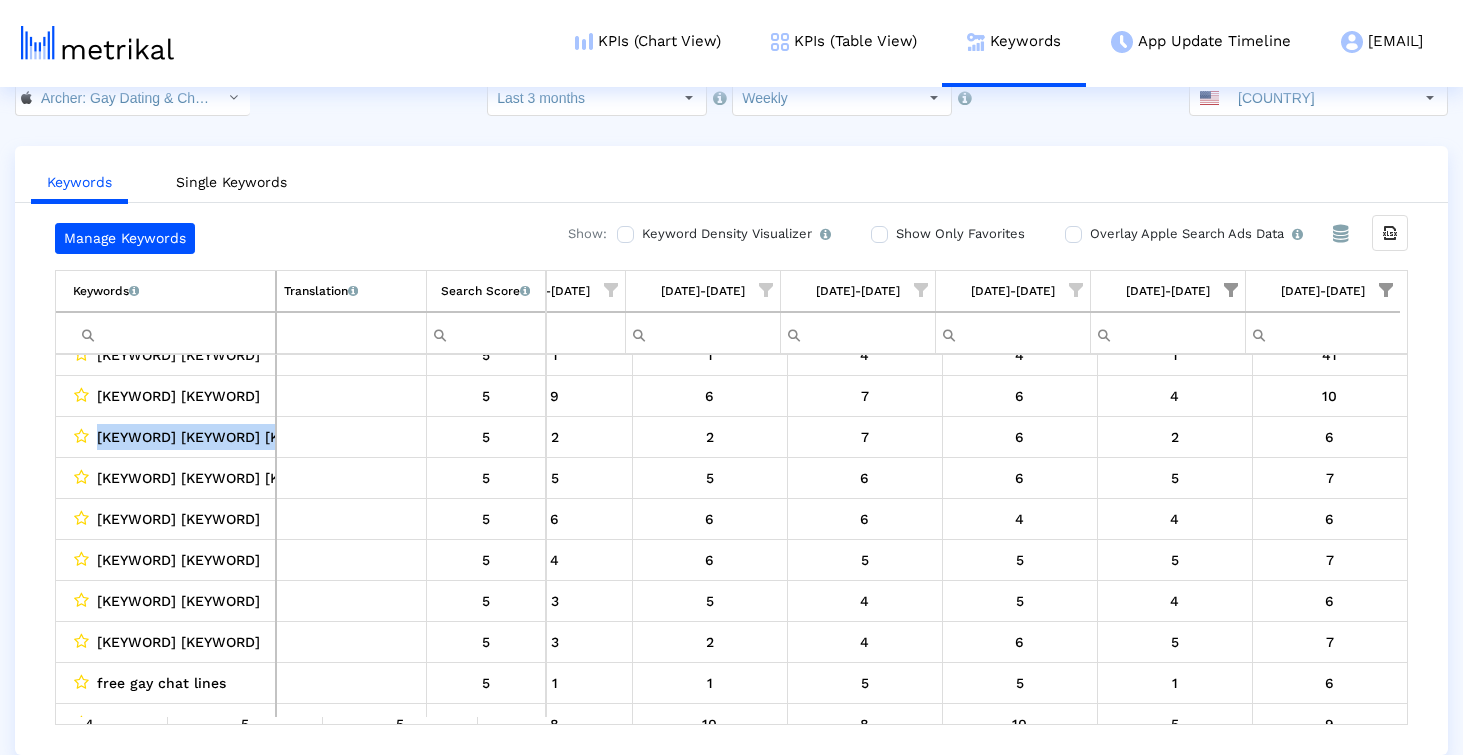 click at bounding box center [166, 333] 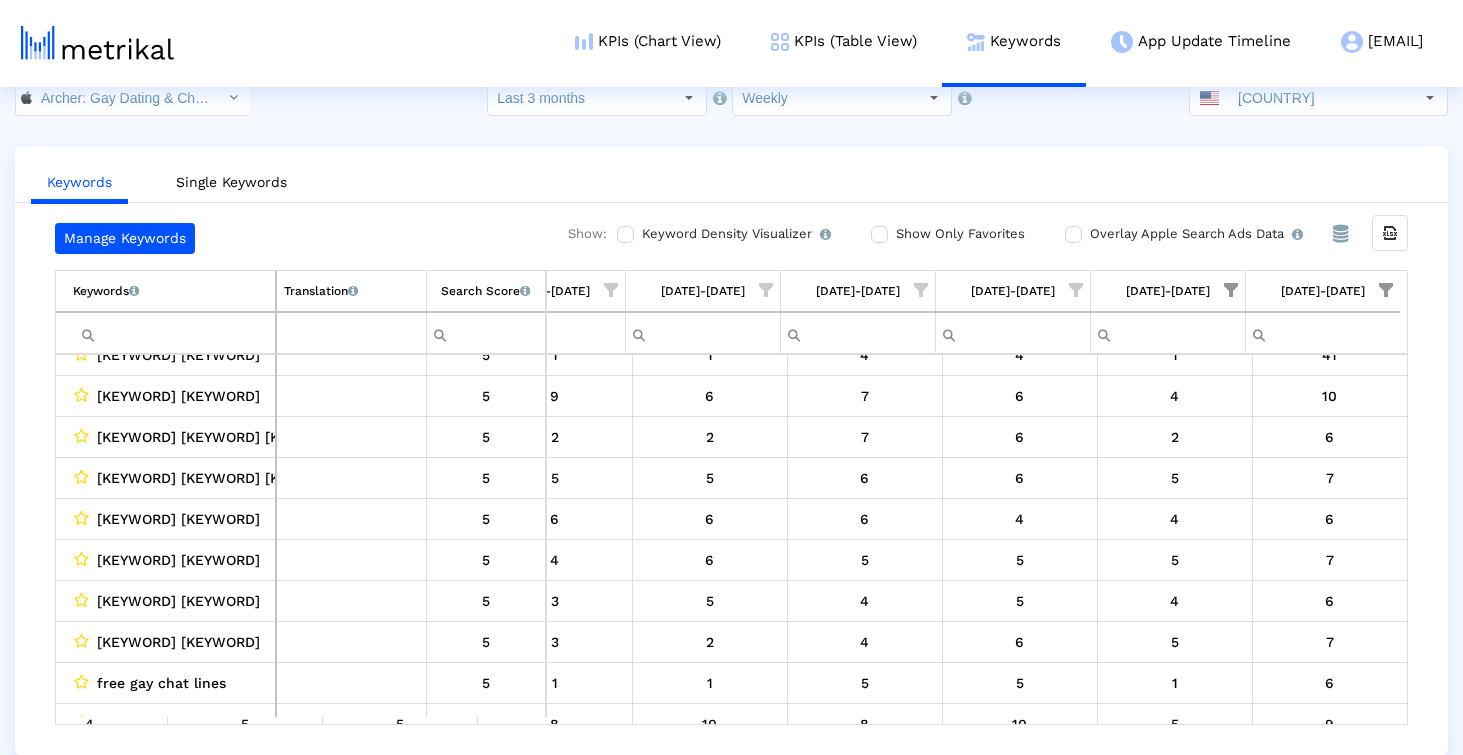 click at bounding box center (174, 333) 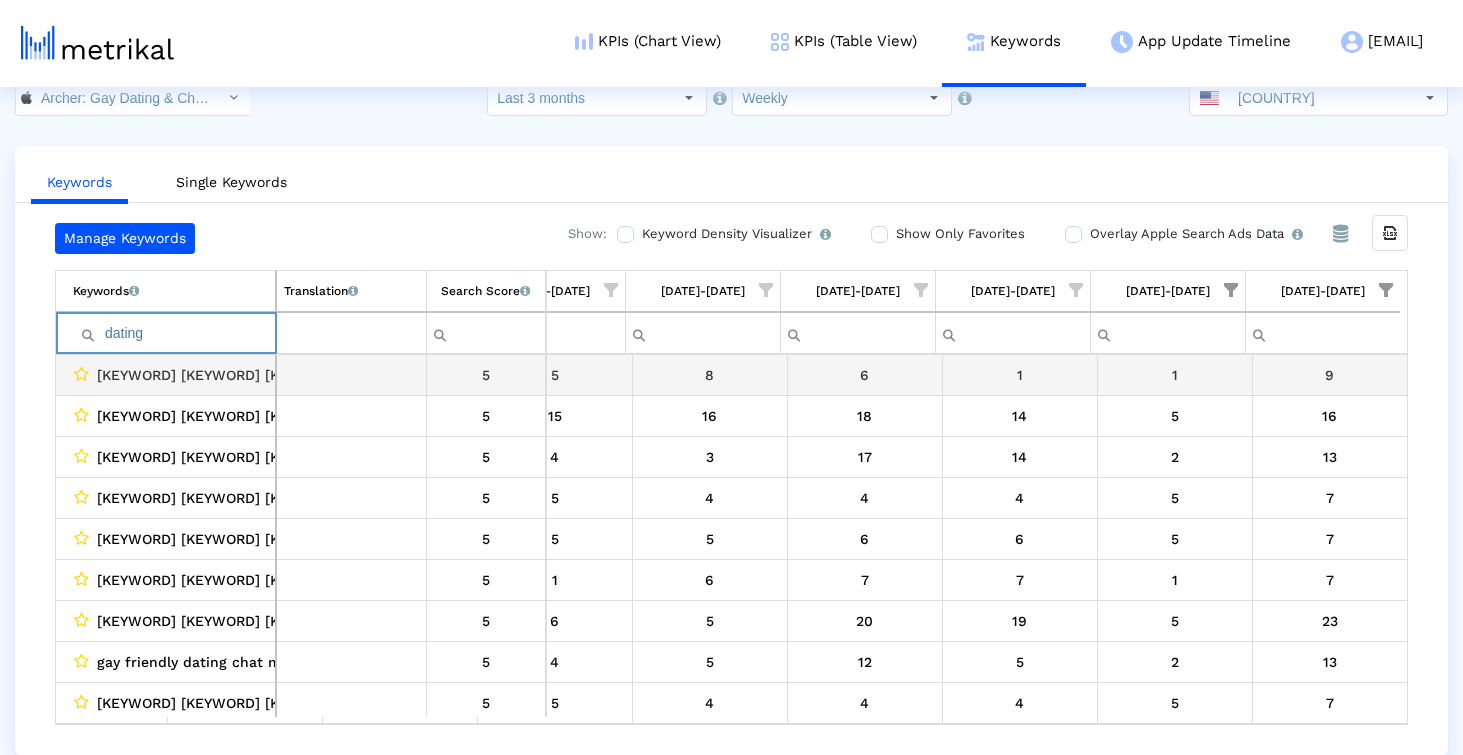 type on "dating" 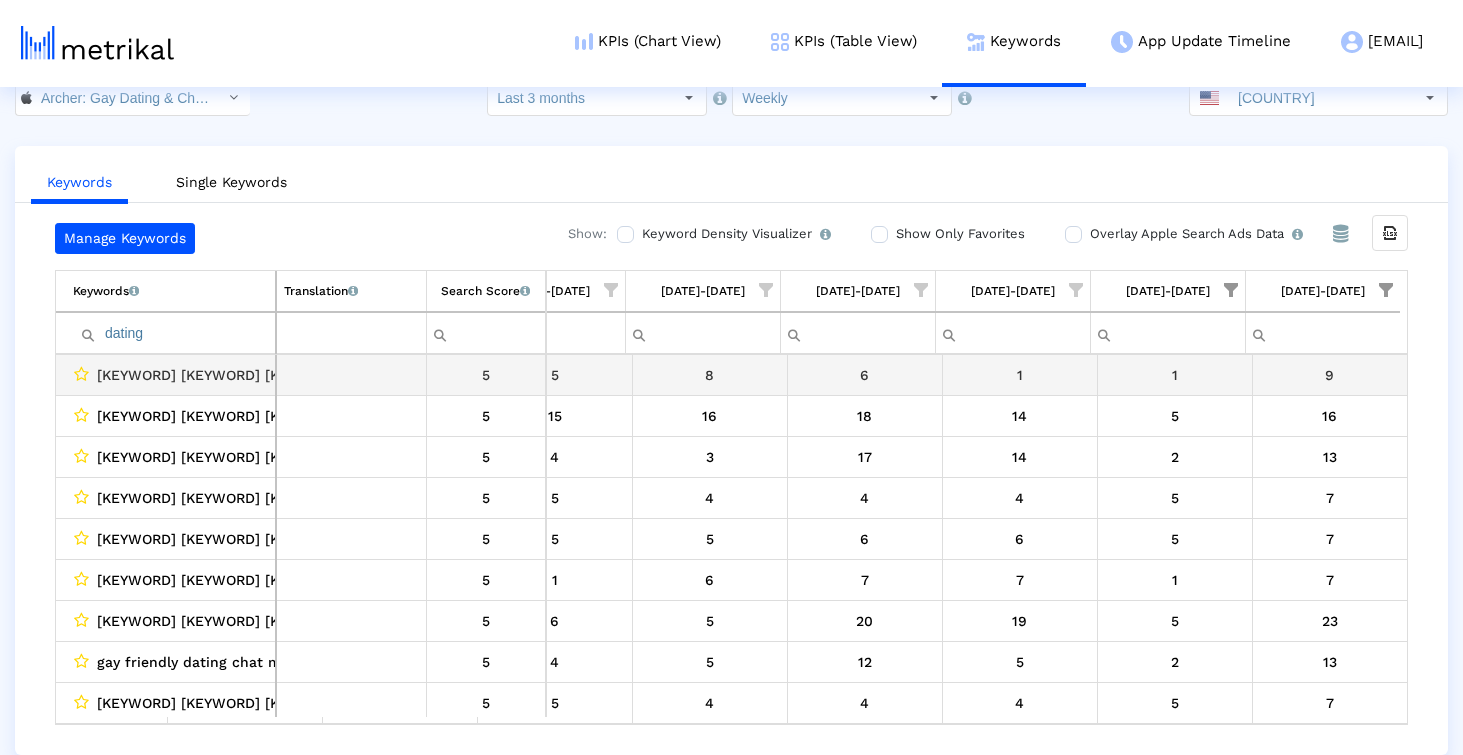 click on "[KEYWORD] [KEYWORD] [KEYWORD] [KEYWORD]" at bounding box center (262, 375) 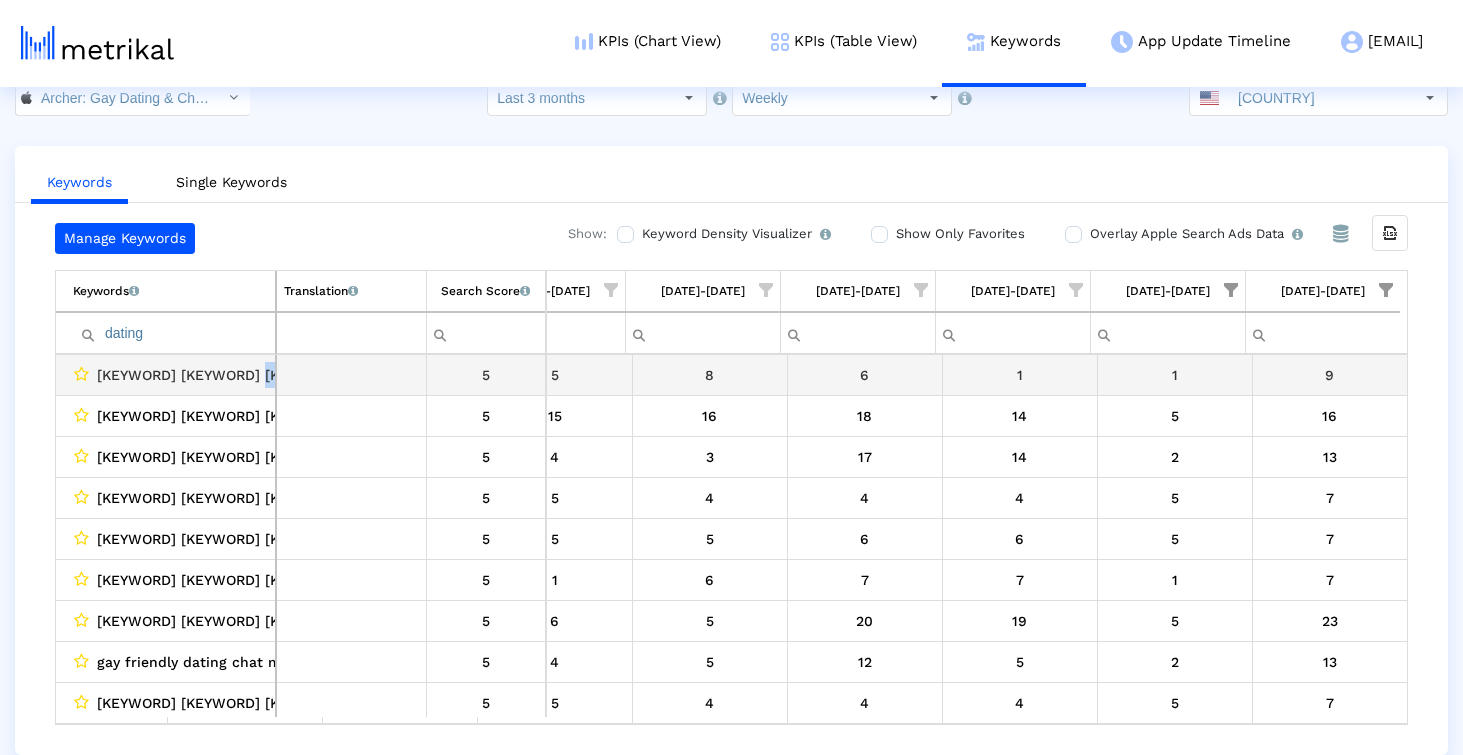 click on "[KEYWORD] [KEYWORD] [KEYWORD] [KEYWORD]" at bounding box center [262, 375] 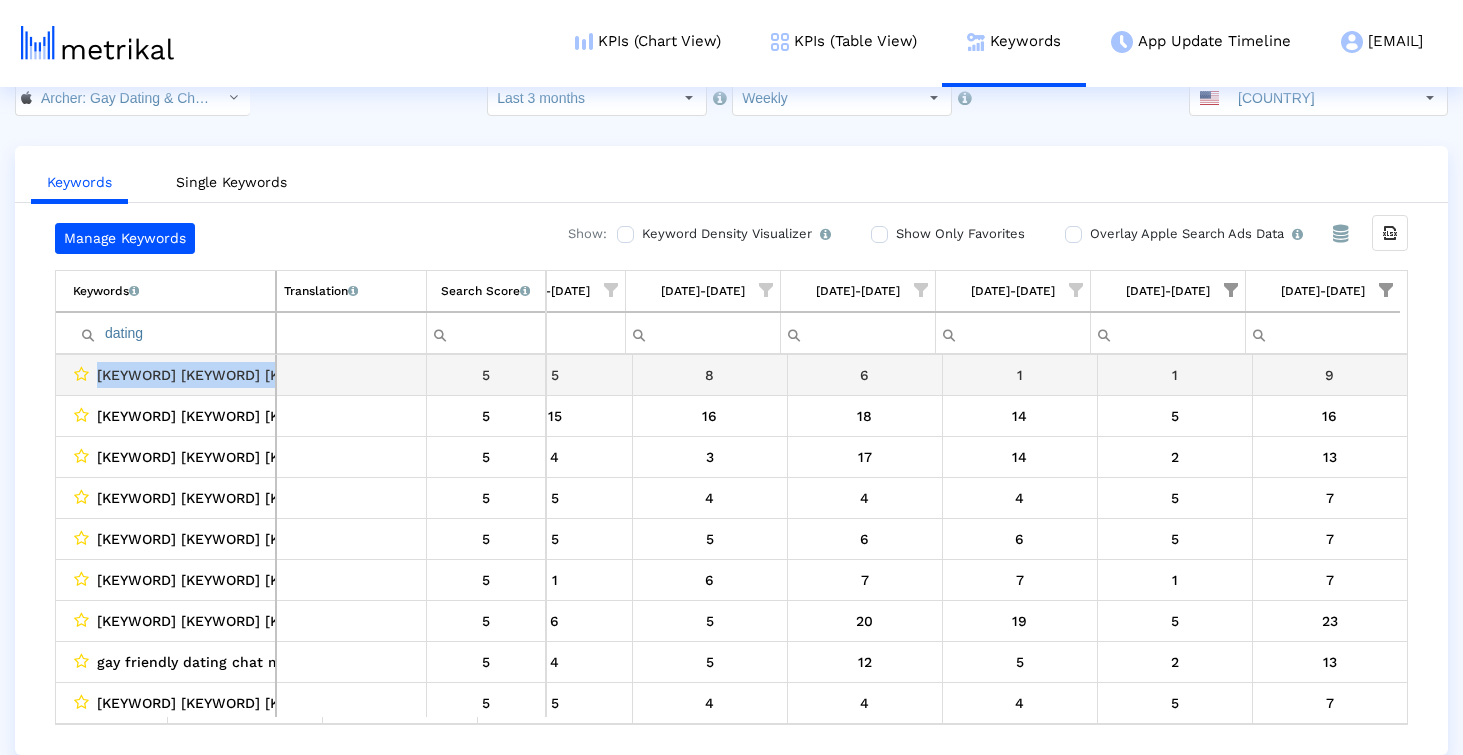 click on "[KEYWORD] [KEYWORD] [KEYWORD] [KEYWORD]" at bounding box center [262, 375] 